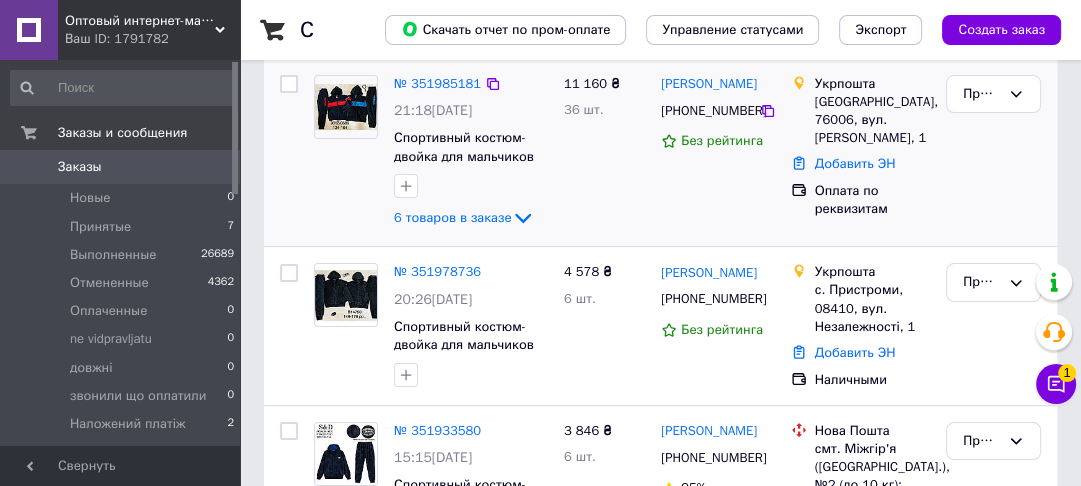 scroll, scrollTop: 160, scrollLeft: 0, axis: vertical 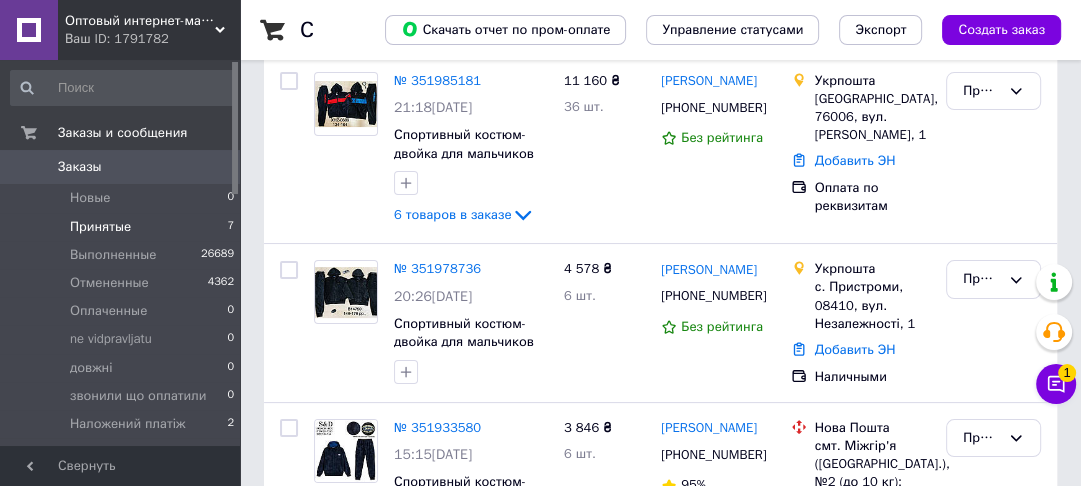 click on "Принятые 7" at bounding box center (123, 227) 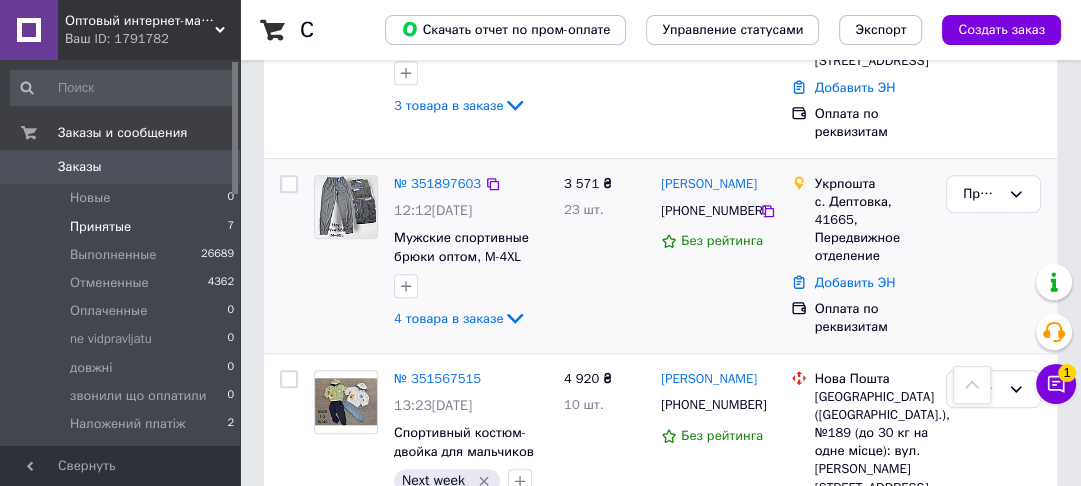scroll, scrollTop: 1088, scrollLeft: 0, axis: vertical 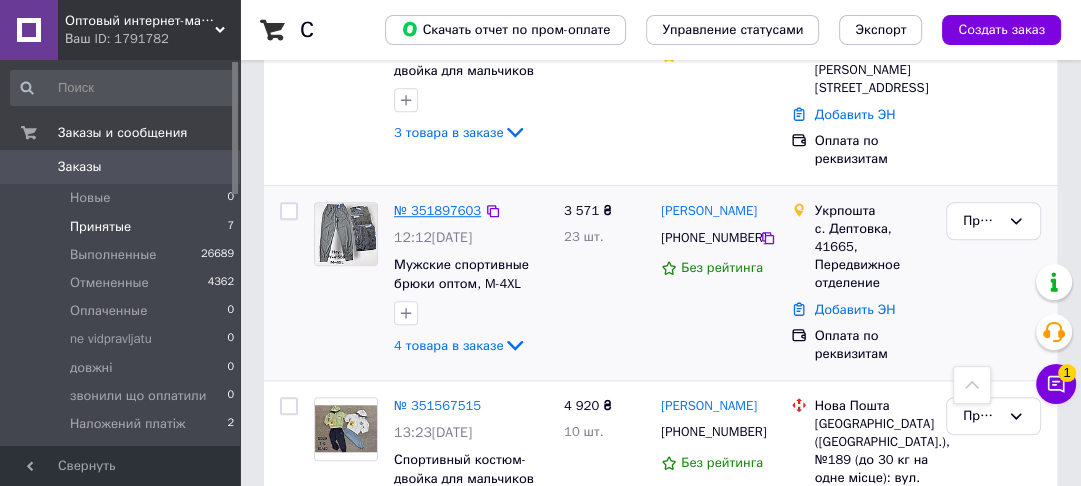 click on "№ 351897603" at bounding box center (437, 210) 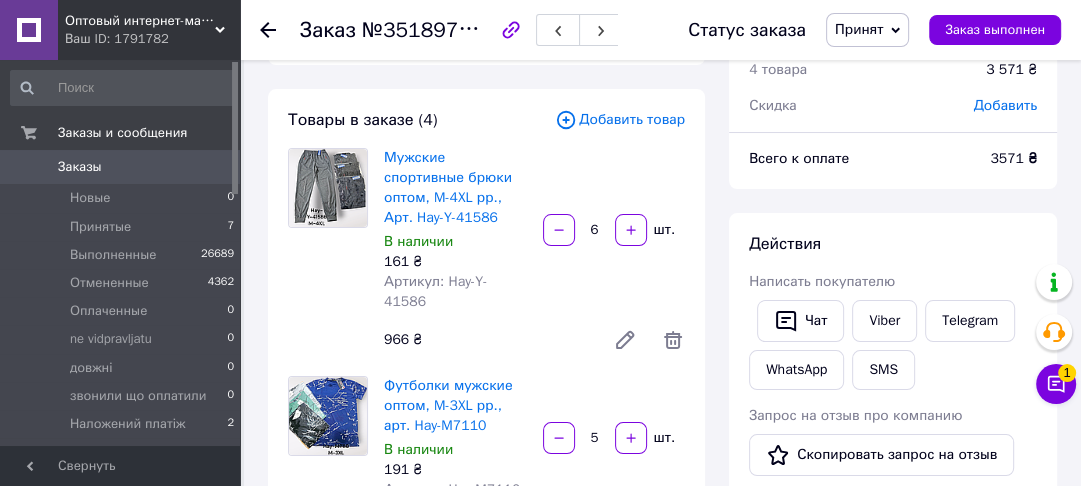 scroll, scrollTop: 0, scrollLeft: 0, axis: both 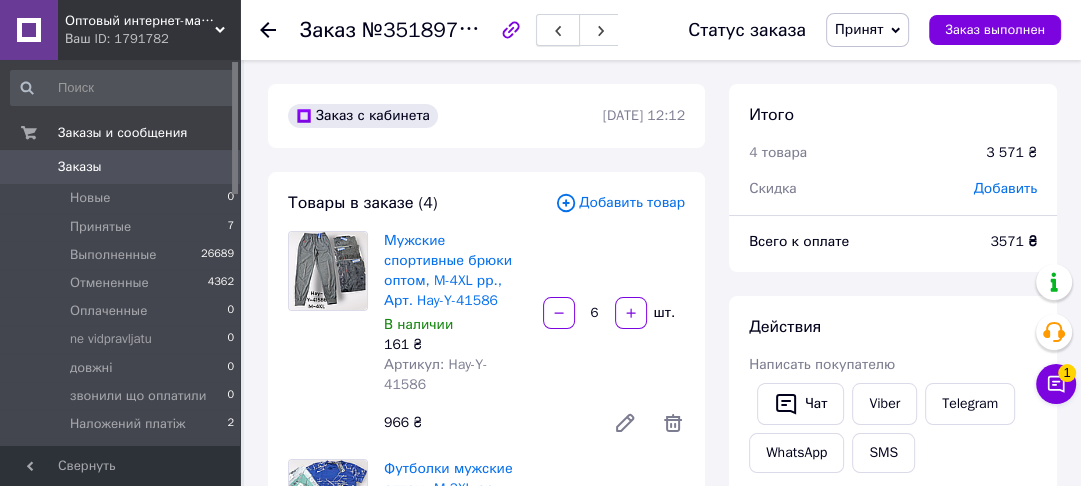 click at bounding box center (558, 30) 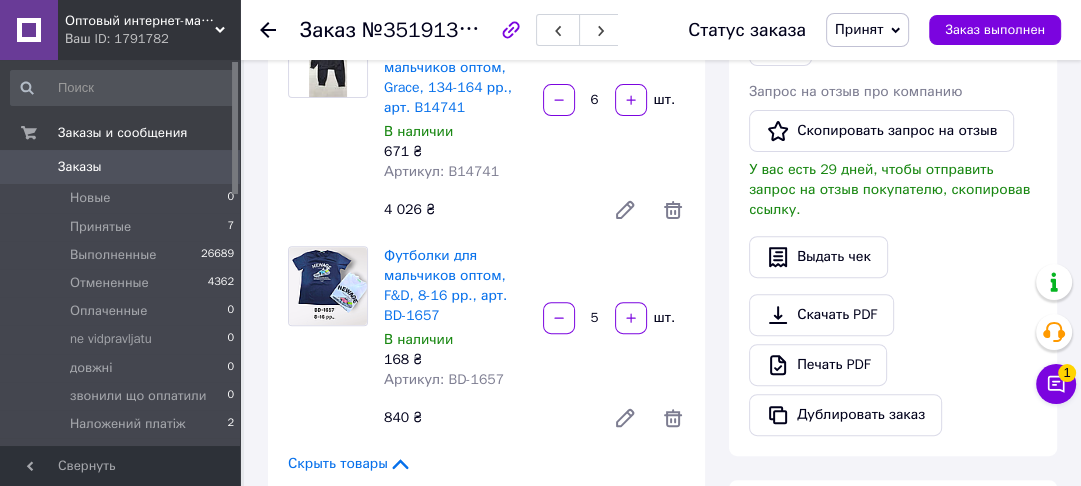 scroll, scrollTop: 480, scrollLeft: 0, axis: vertical 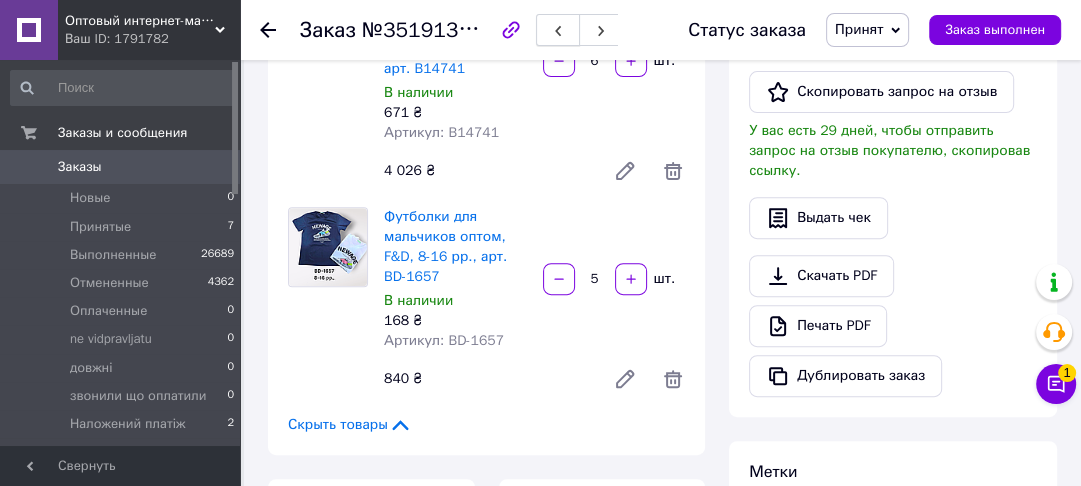 click at bounding box center [558, 30] 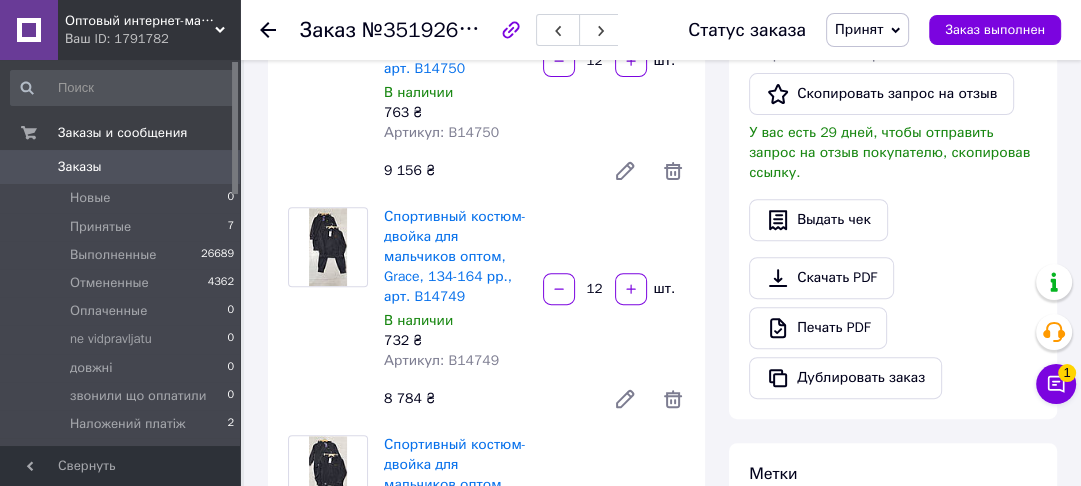 scroll, scrollTop: 80, scrollLeft: 0, axis: vertical 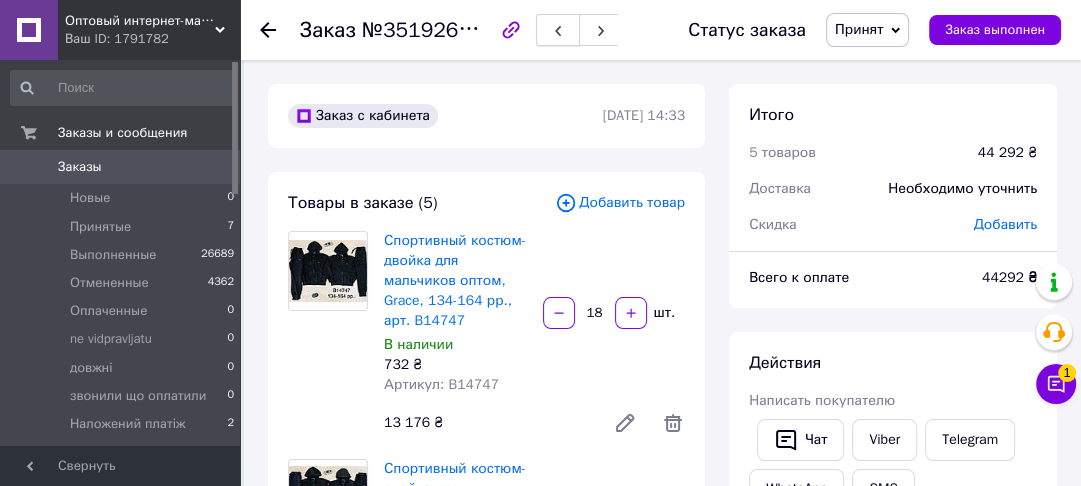 click at bounding box center [558, 30] 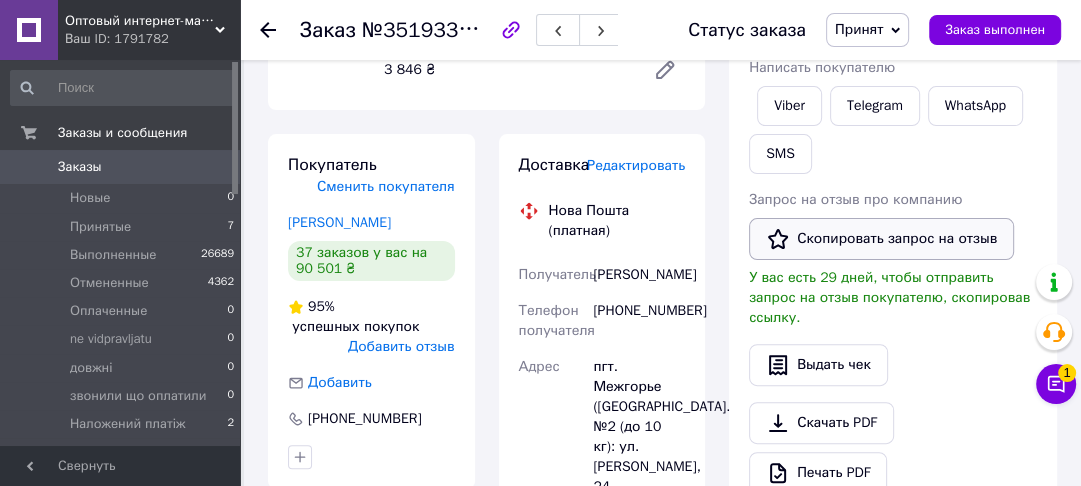 scroll, scrollTop: 160, scrollLeft: 0, axis: vertical 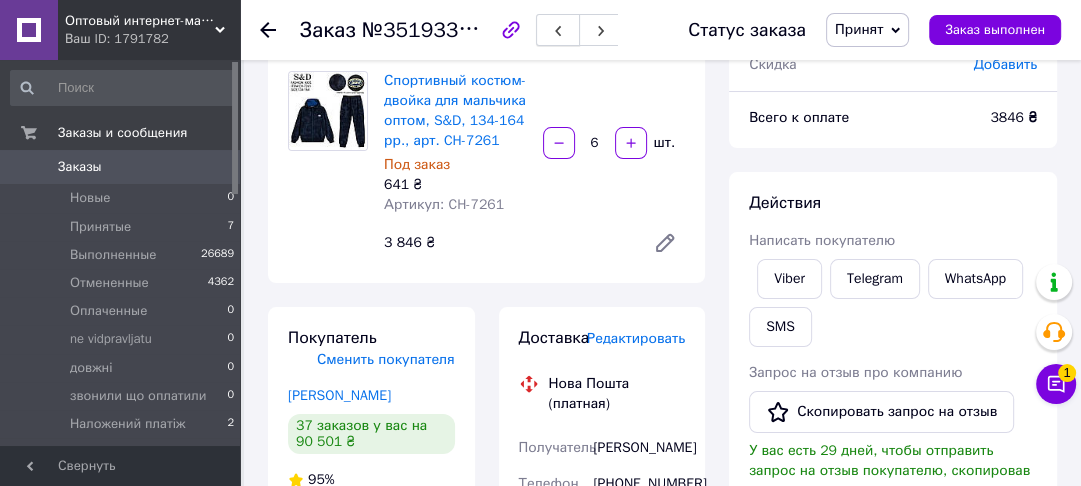 click at bounding box center (558, 30) 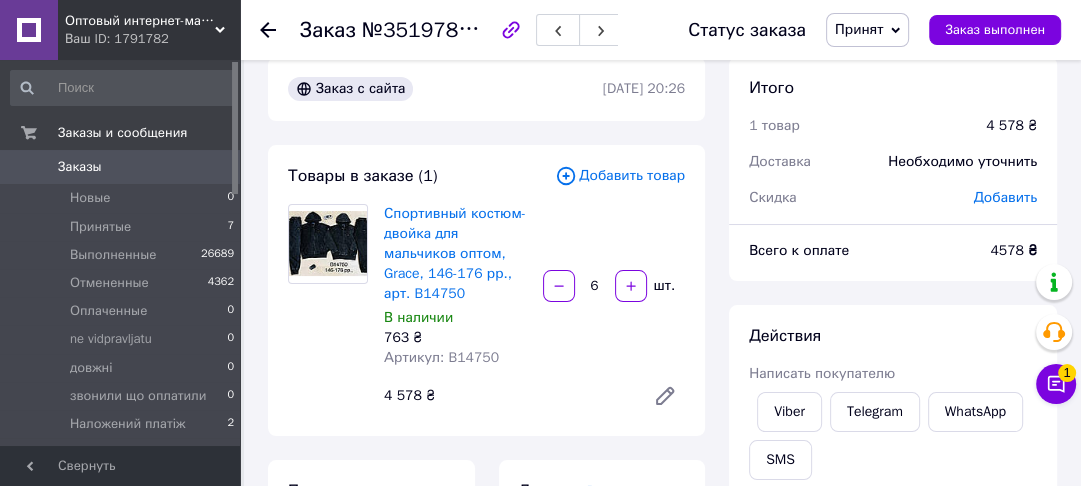 scroll, scrollTop: 0, scrollLeft: 0, axis: both 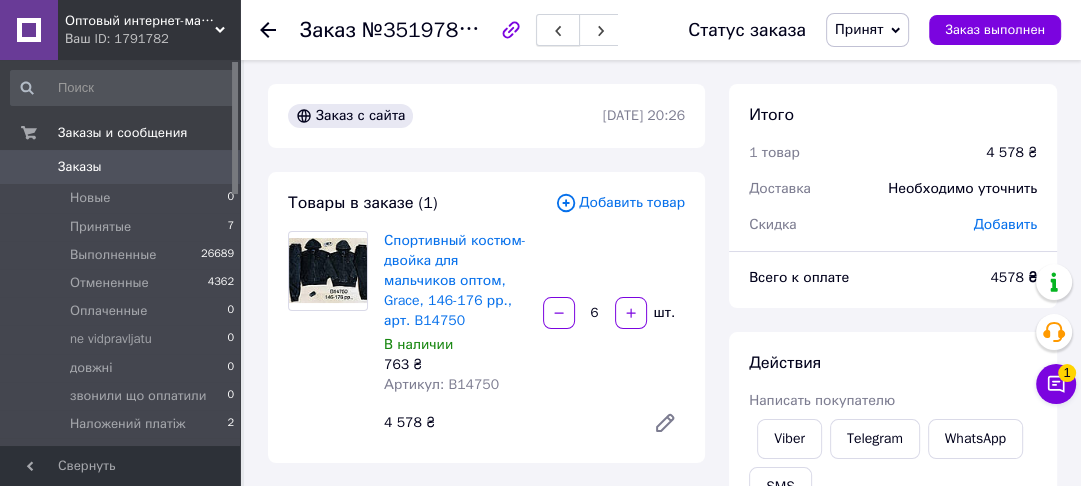 click at bounding box center (558, 30) 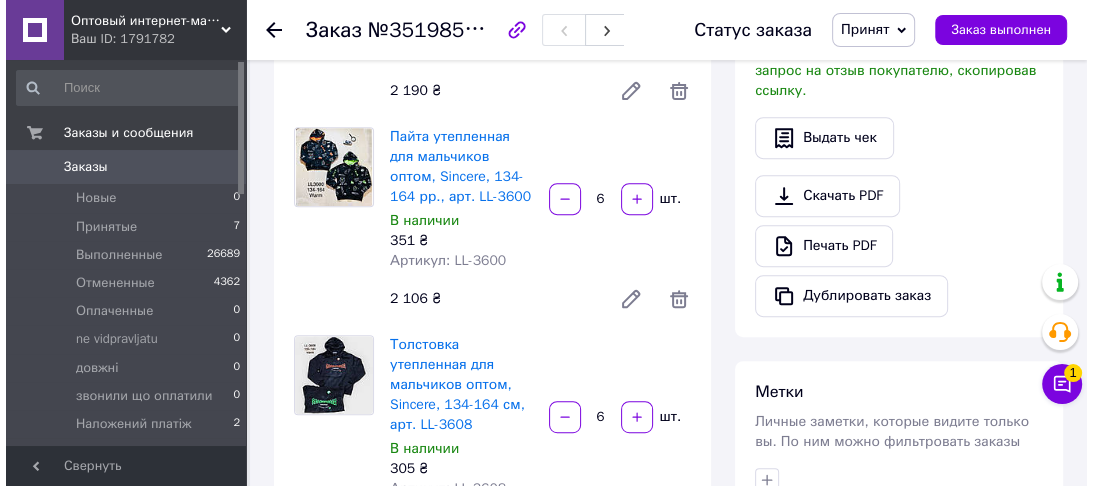 scroll, scrollTop: 0, scrollLeft: 0, axis: both 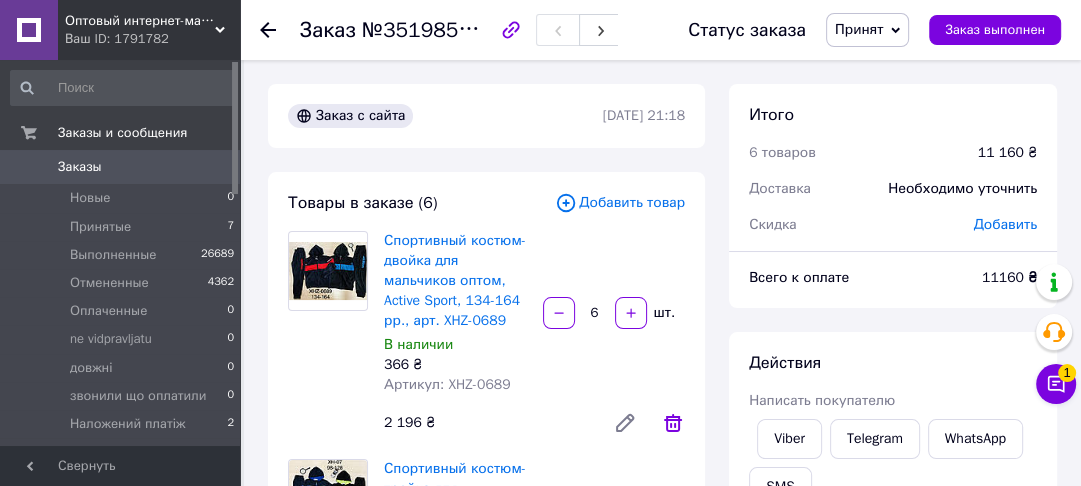 click 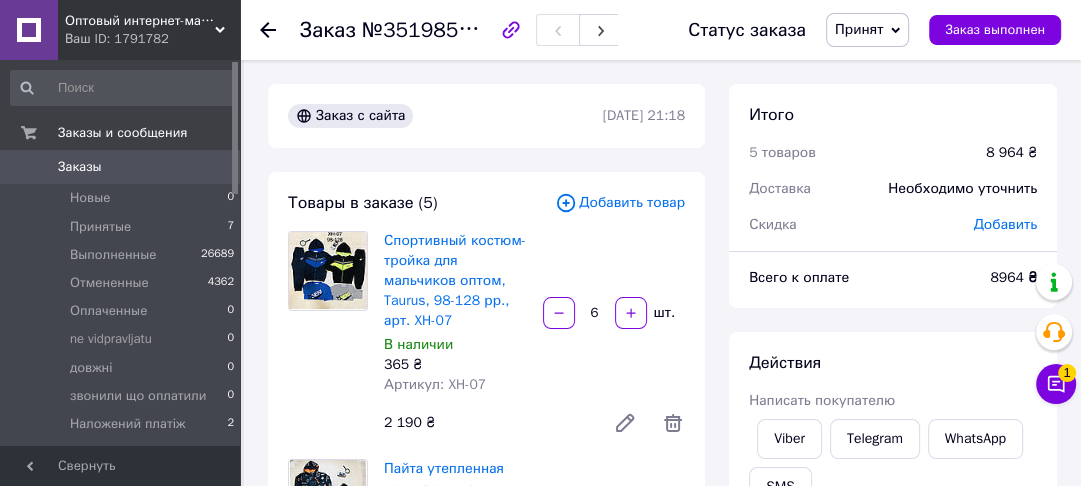 click on "Добавить товар" at bounding box center [620, 203] 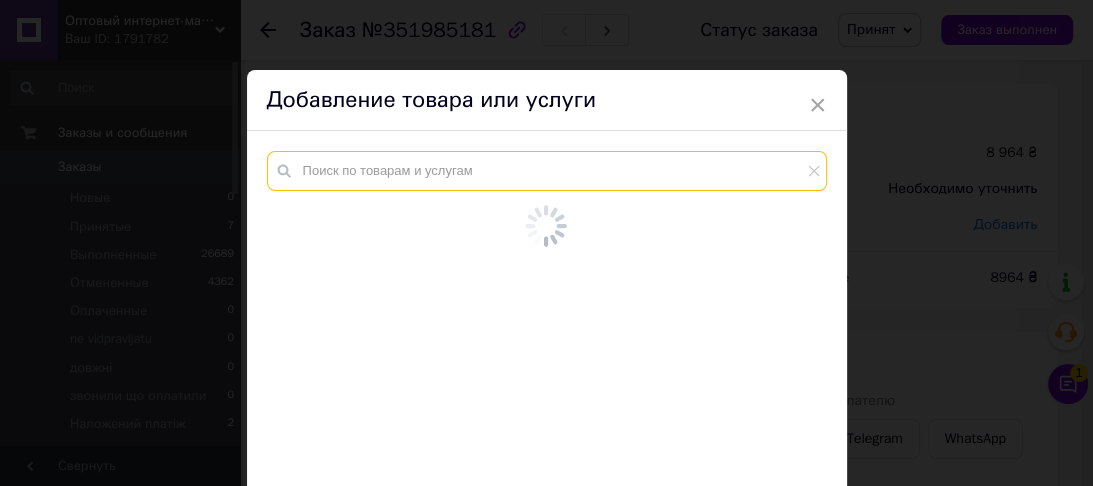 click at bounding box center (547, 171) 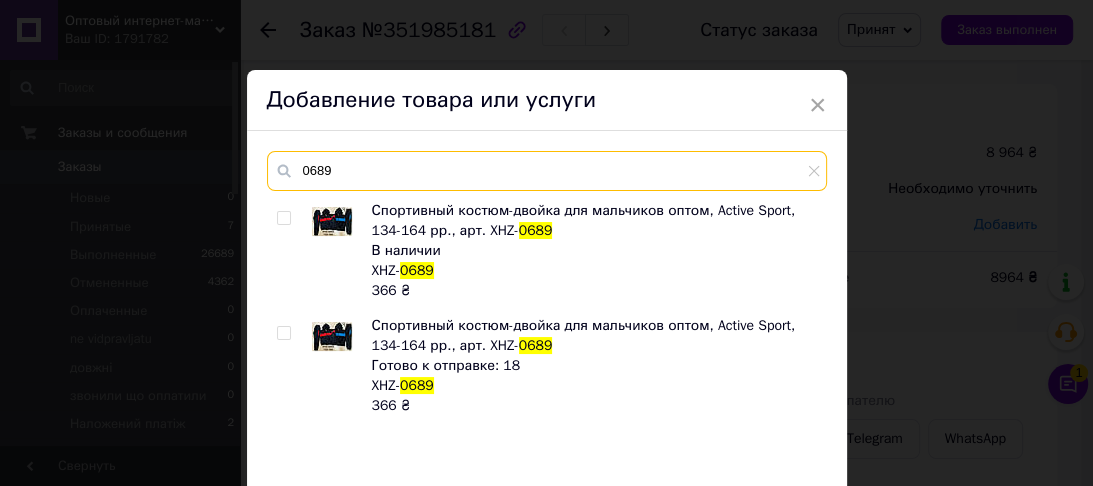 type on "0689" 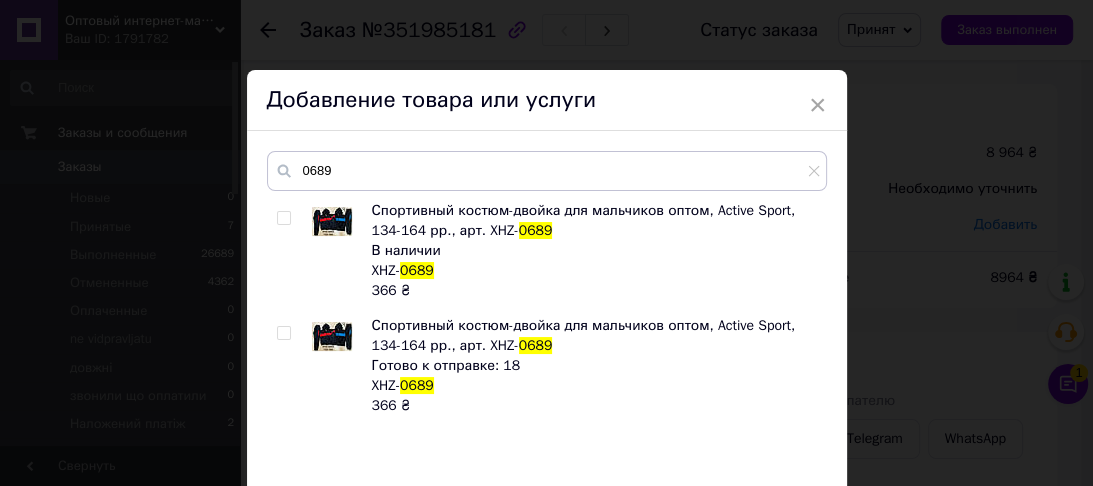 click at bounding box center (283, 333) 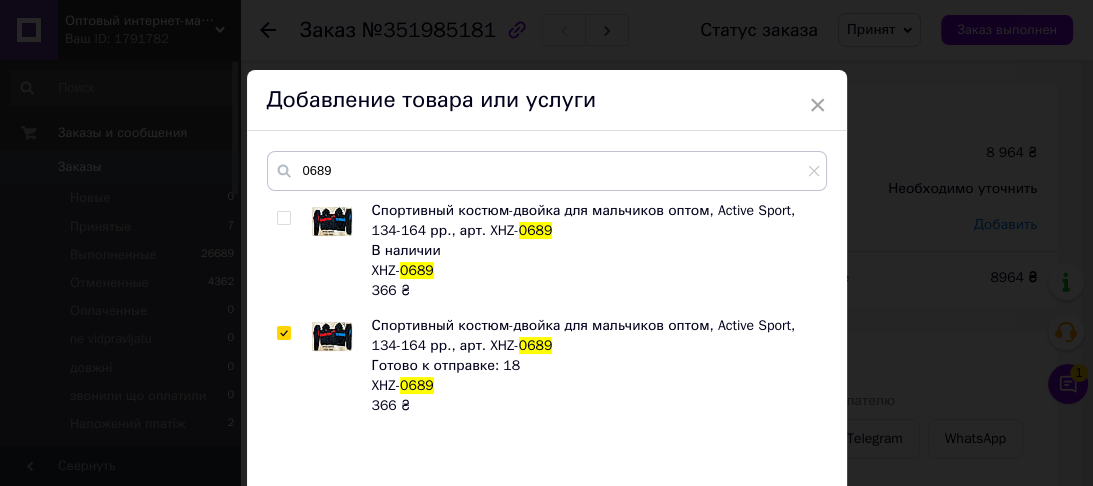 checkbox on "true" 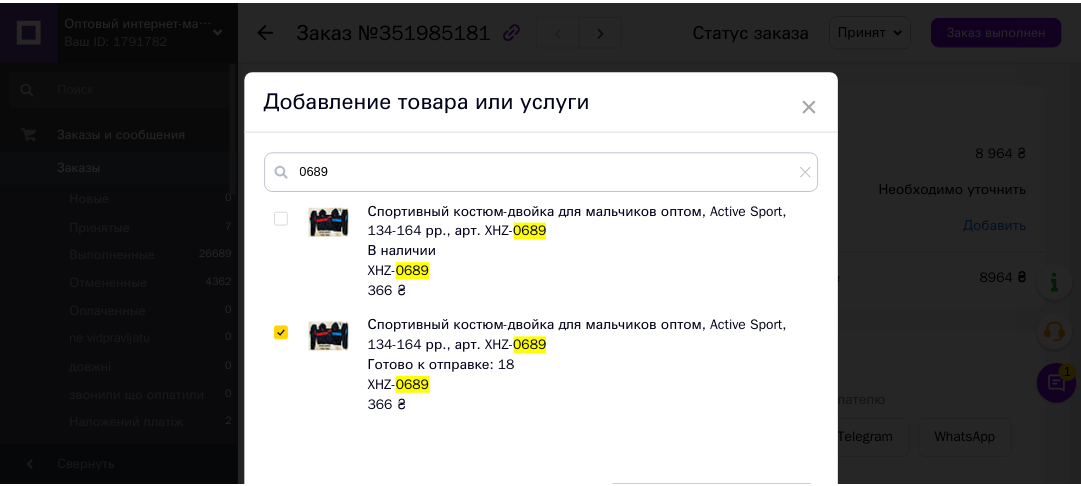 scroll, scrollTop: 129, scrollLeft: 0, axis: vertical 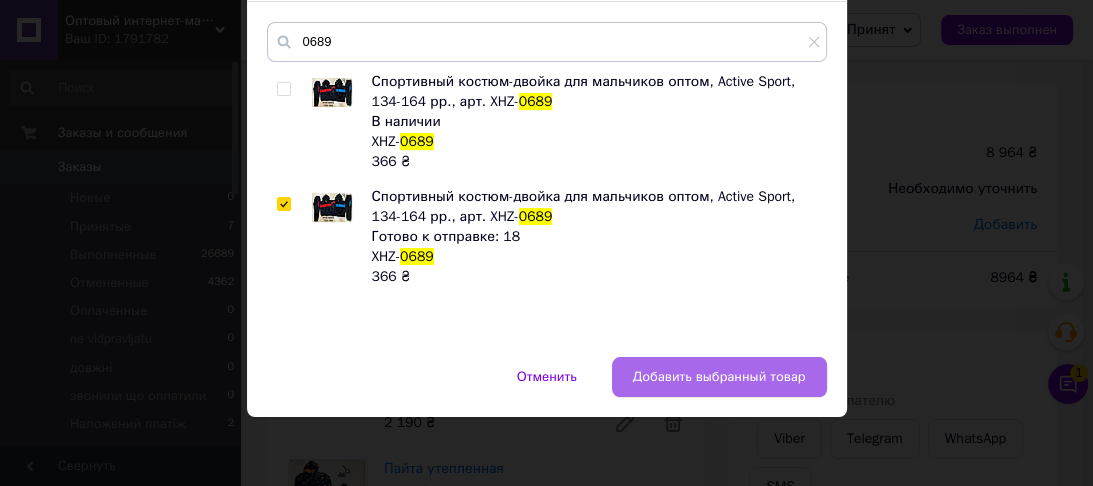 click on "Добавить выбранный товар" at bounding box center [719, 377] 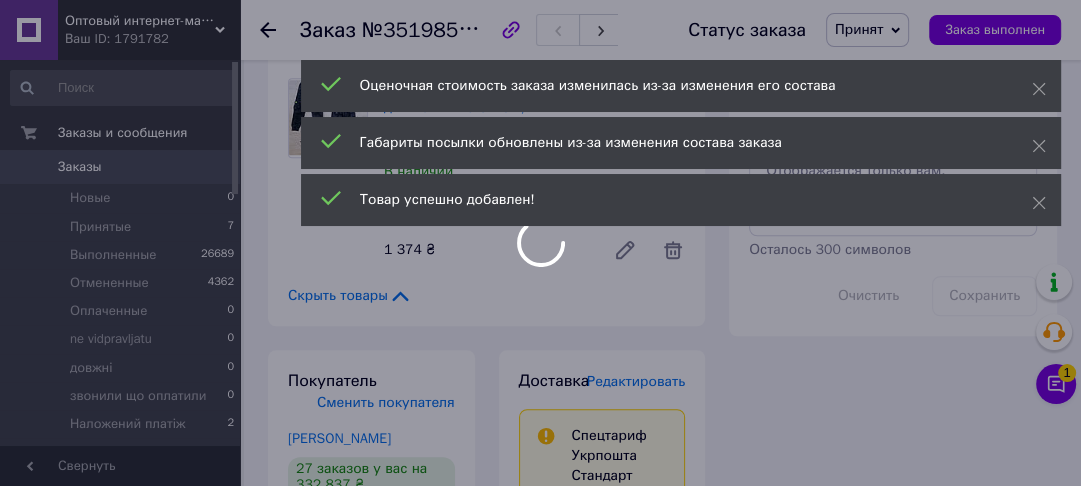 scroll, scrollTop: 1040, scrollLeft: 0, axis: vertical 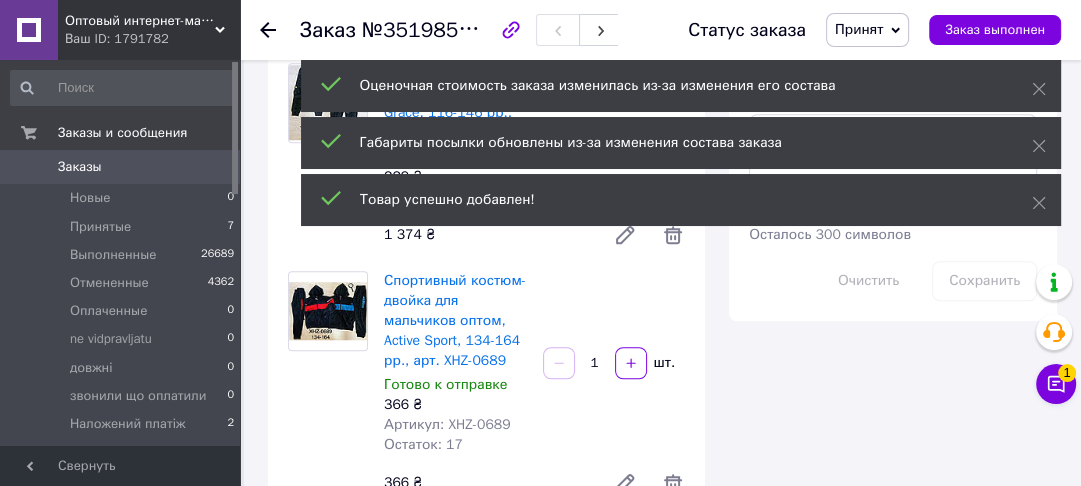 drag, startPoint x: 603, startPoint y: 344, endPoint x: 592, endPoint y: 342, distance: 11.18034 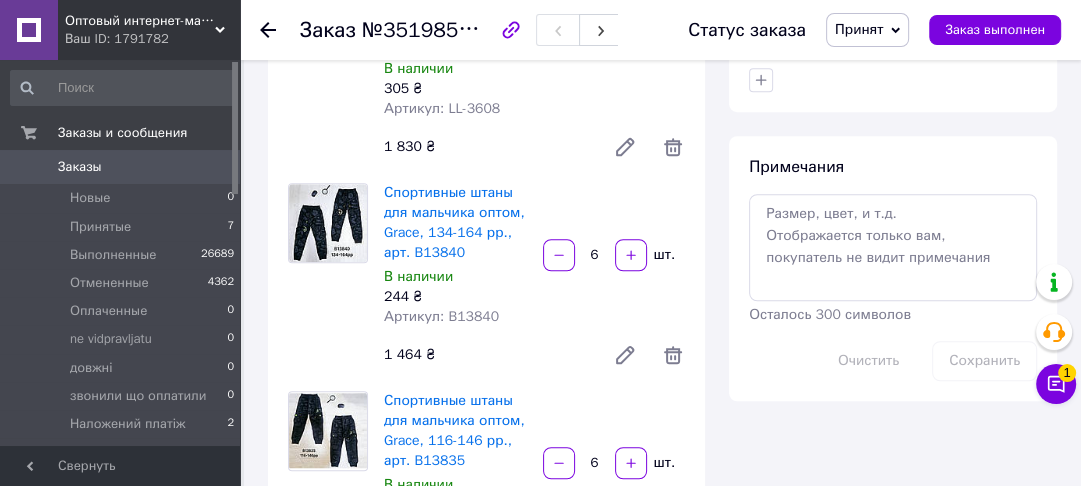 scroll, scrollTop: 1040, scrollLeft: 0, axis: vertical 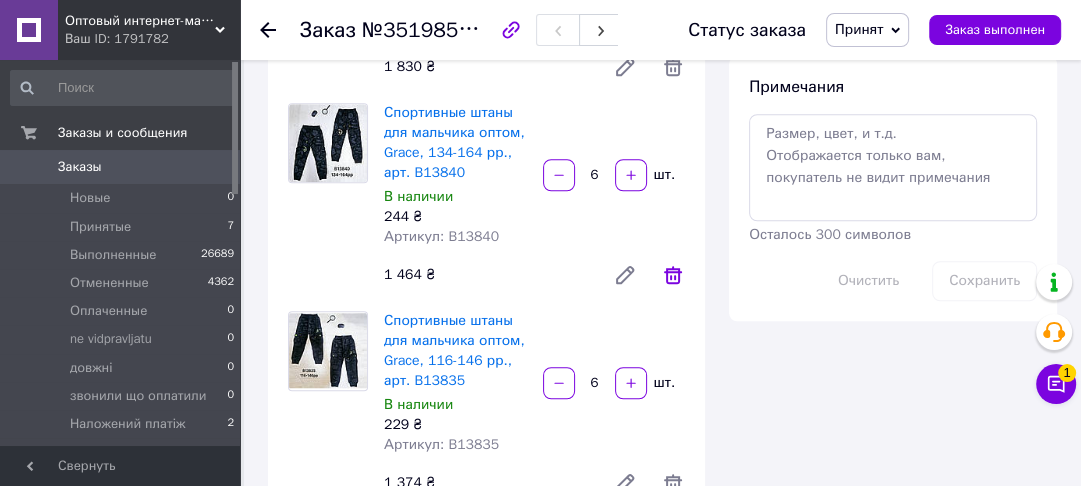 click 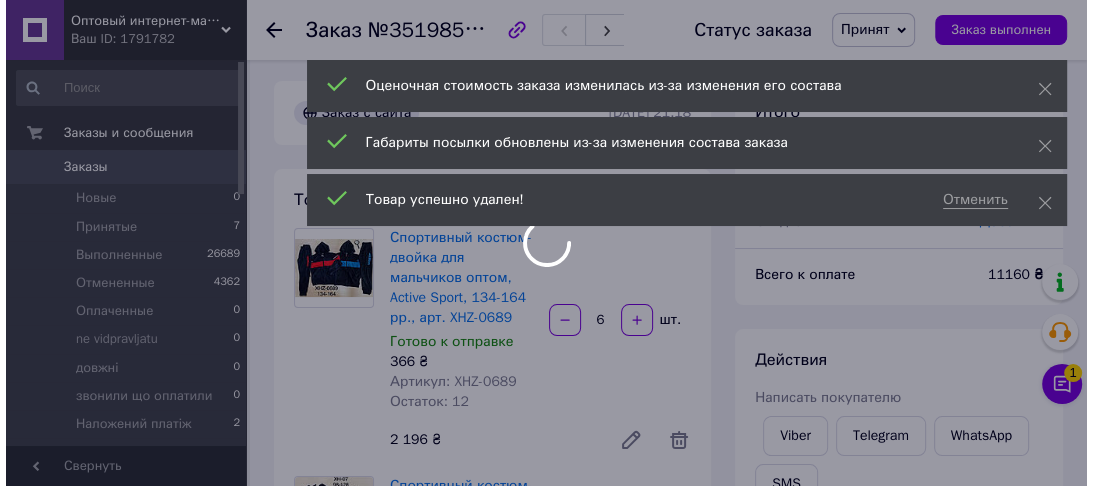 scroll, scrollTop: 0, scrollLeft: 0, axis: both 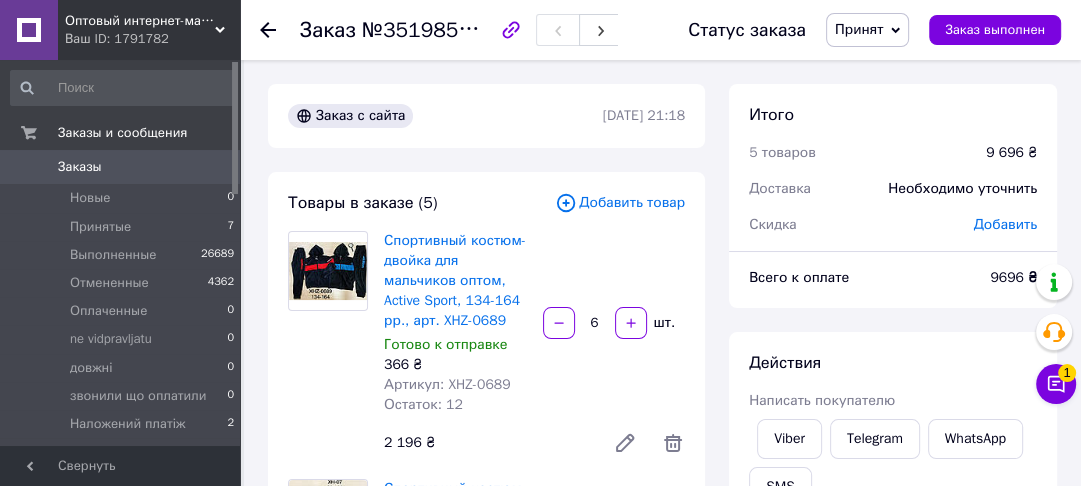 click on "Добавить товар" at bounding box center (620, 203) 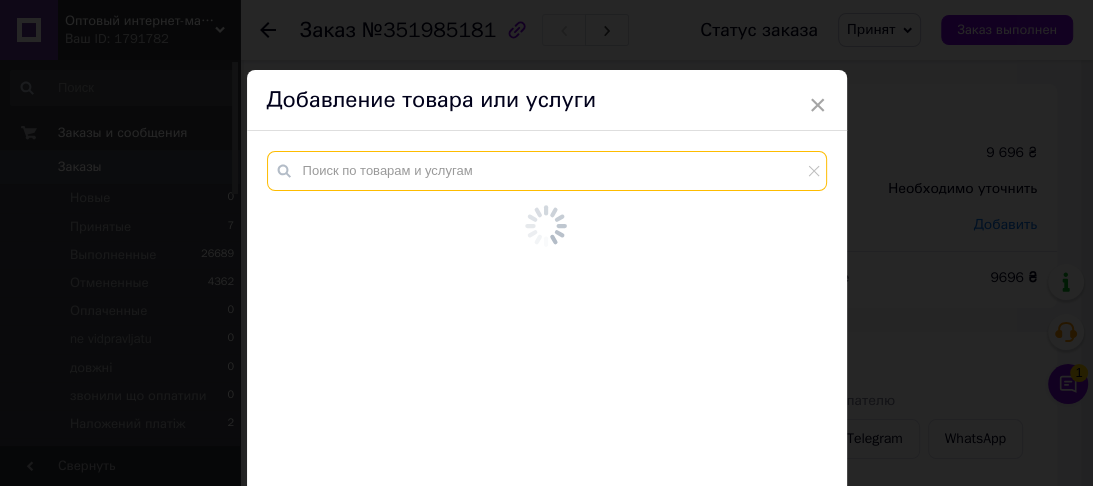 click at bounding box center (547, 171) 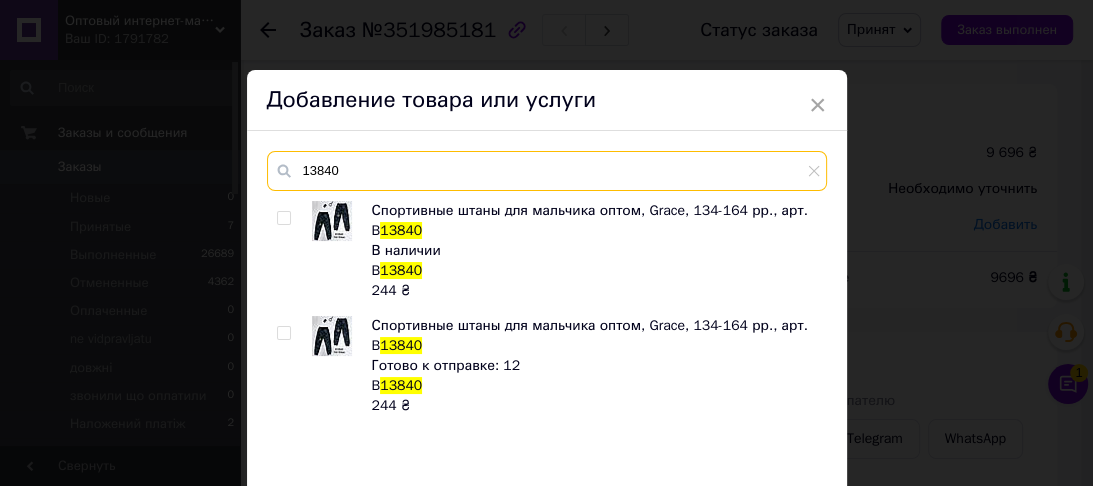 type on "13840" 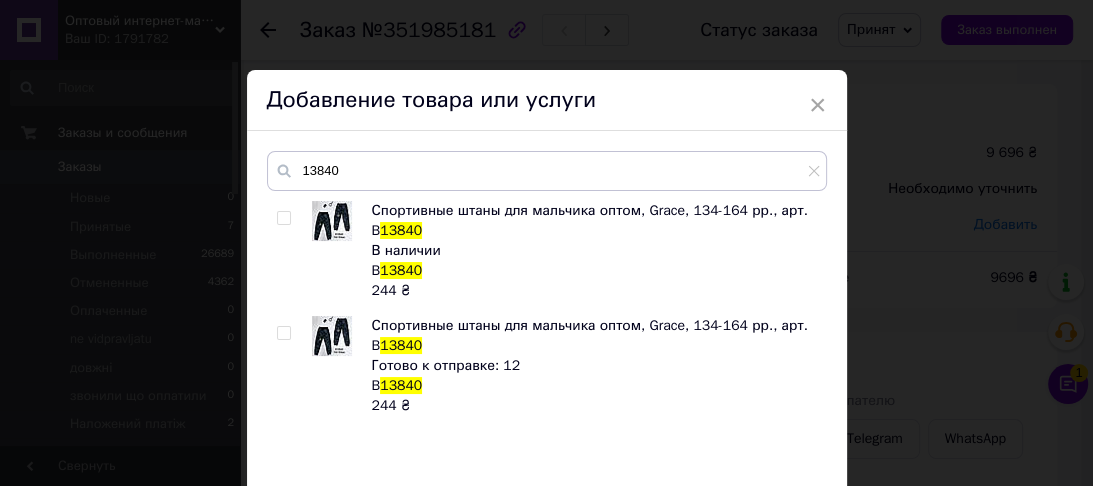 click at bounding box center [287, 366] 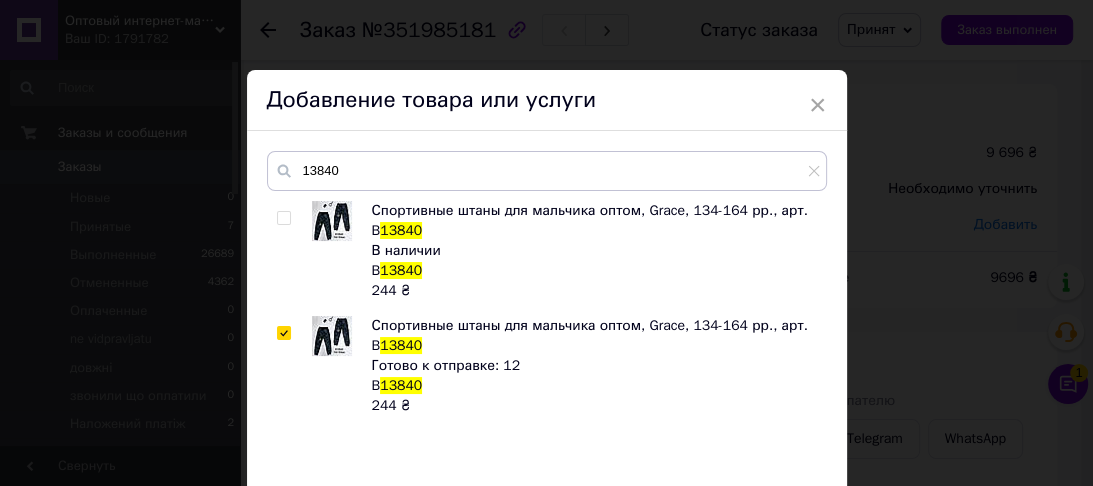 checkbox on "true" 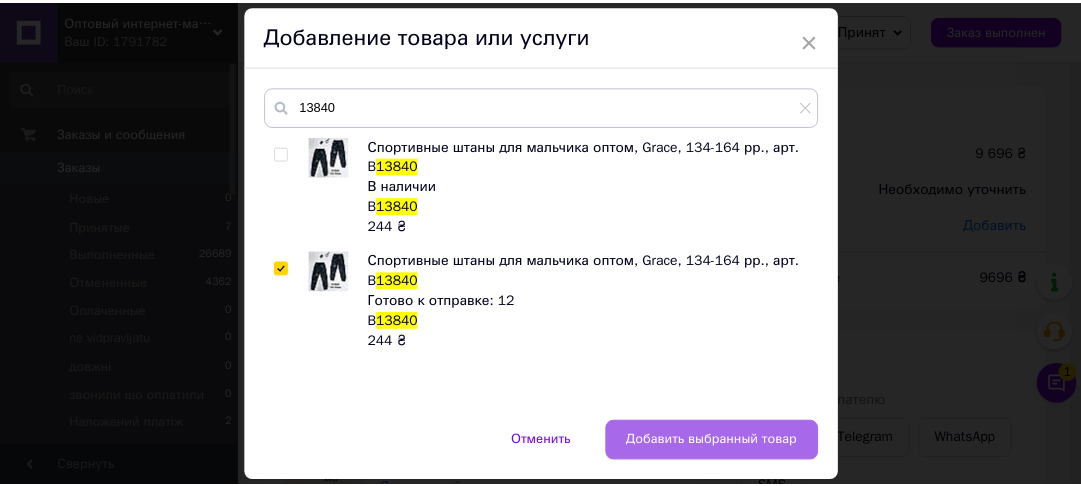 scroll, scrollTop: 129, scrollLeft: 0, axis: vertical 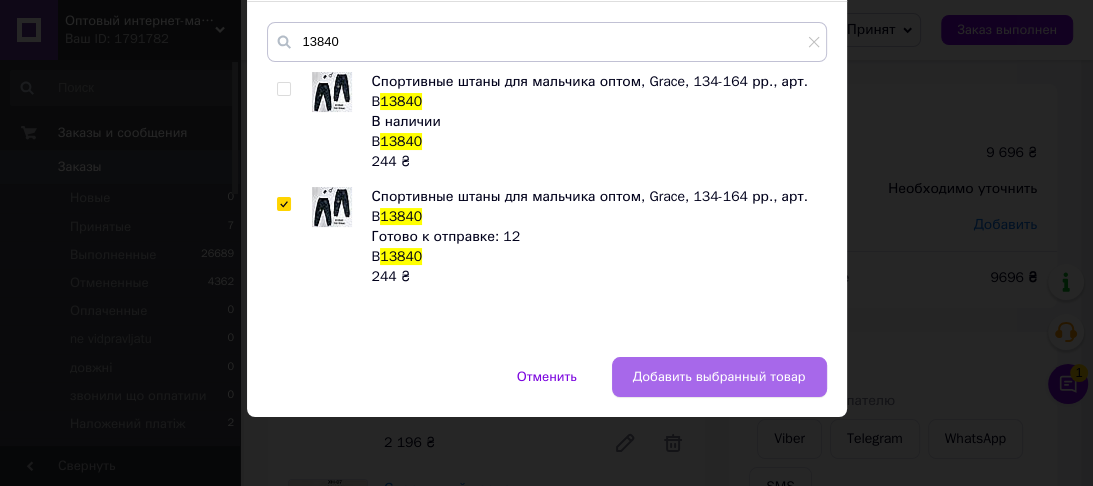click on "Добавить выбранный товар" at bounding box center (719, 377) 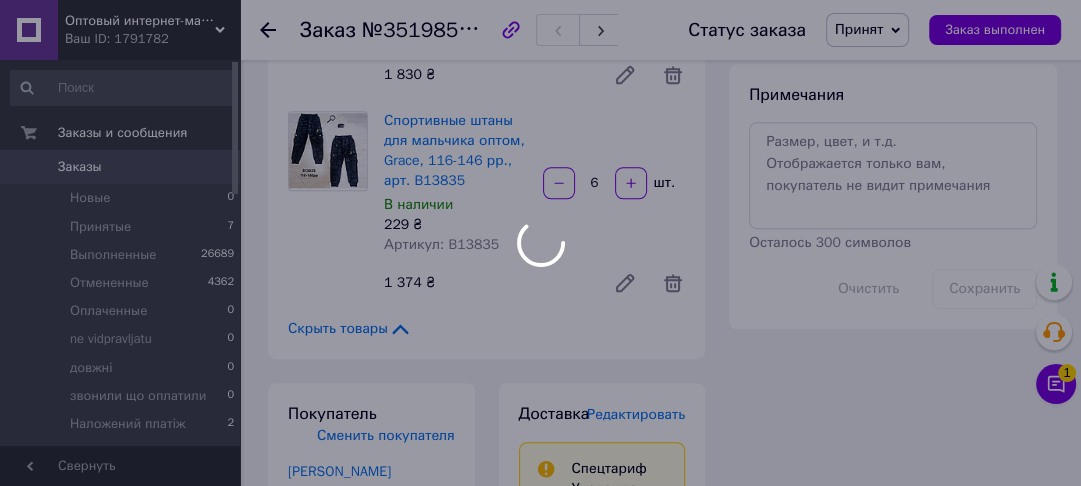 scroll, scrollTop: 1120, scrollLeft: 0, axis: vertical 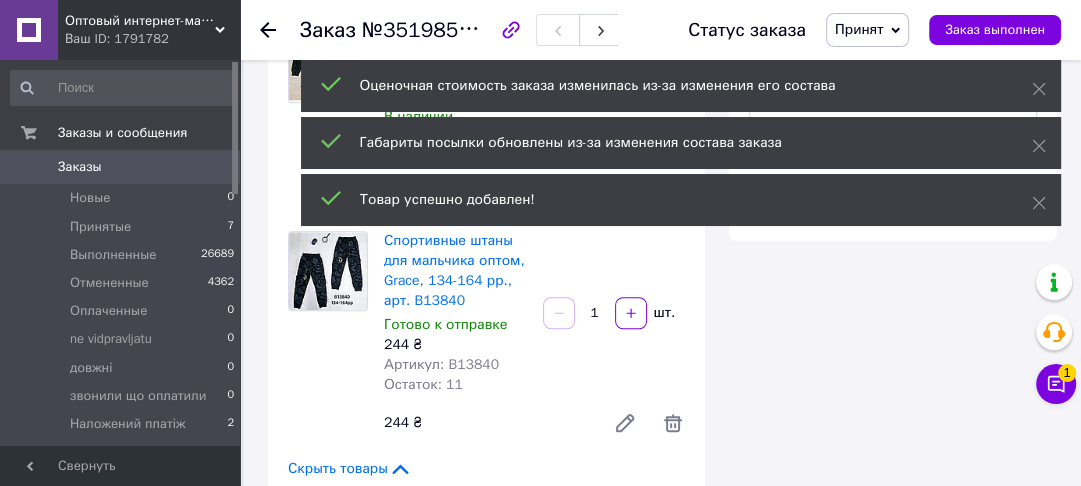 click on "1" at bounding box center (595, 313) 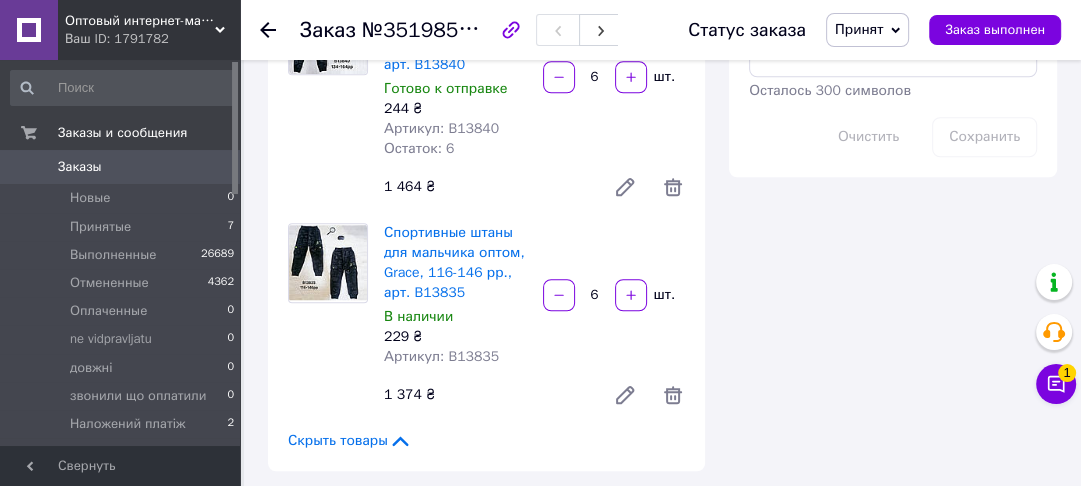 scroll, scrollTop: 1152, scrollLeft: 0, axis: vertical 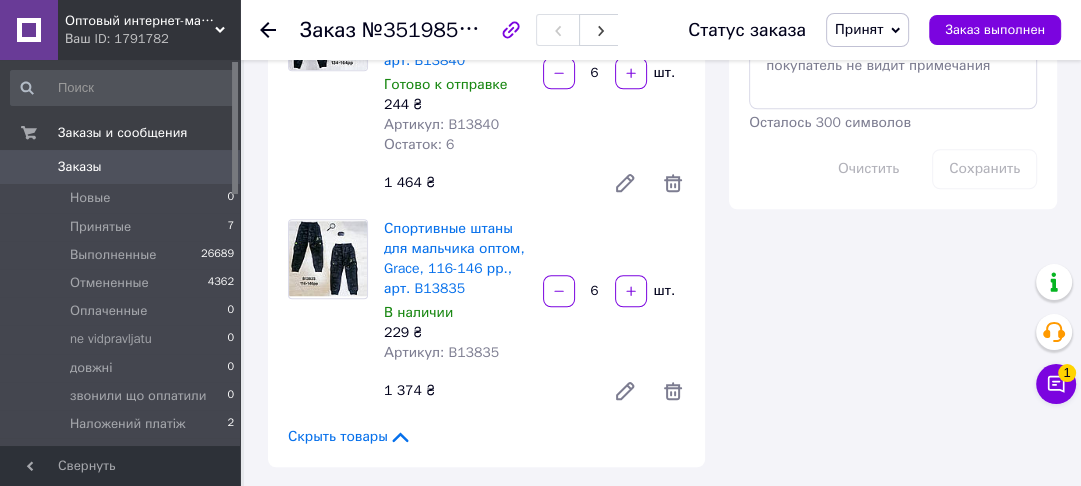 type on "6" 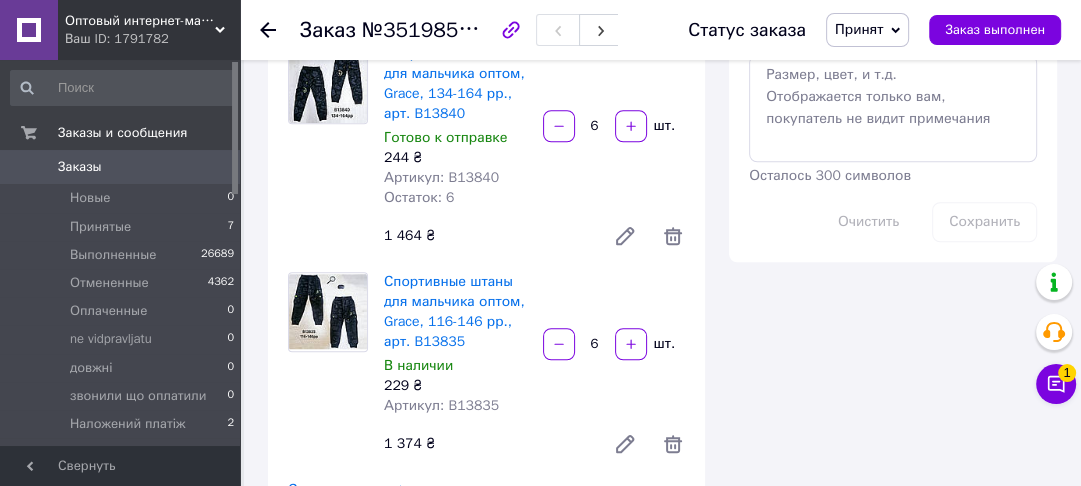 scroll, scrollTop: 1232, scrollLeft: 0, axis: vertical 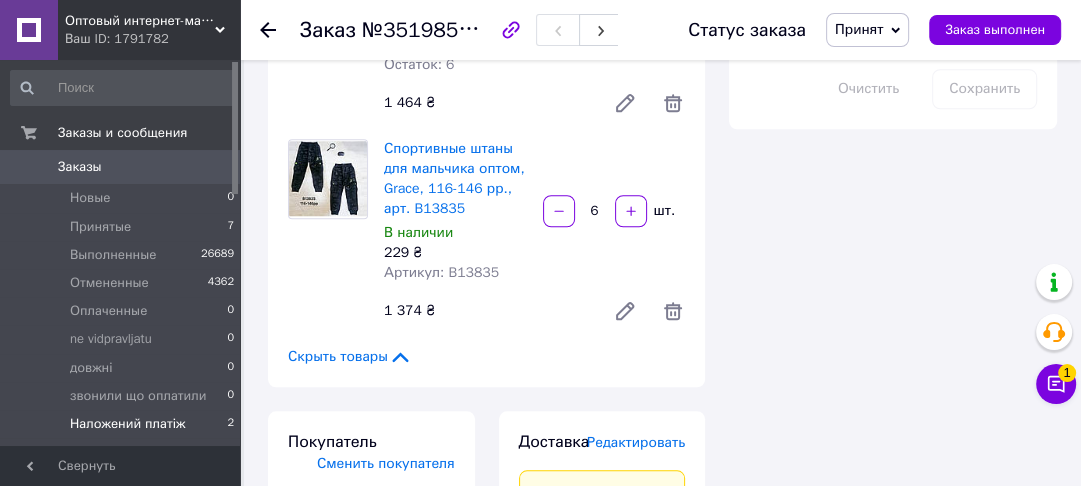click on "Наложений платіж" at bounding box center (127, 424) 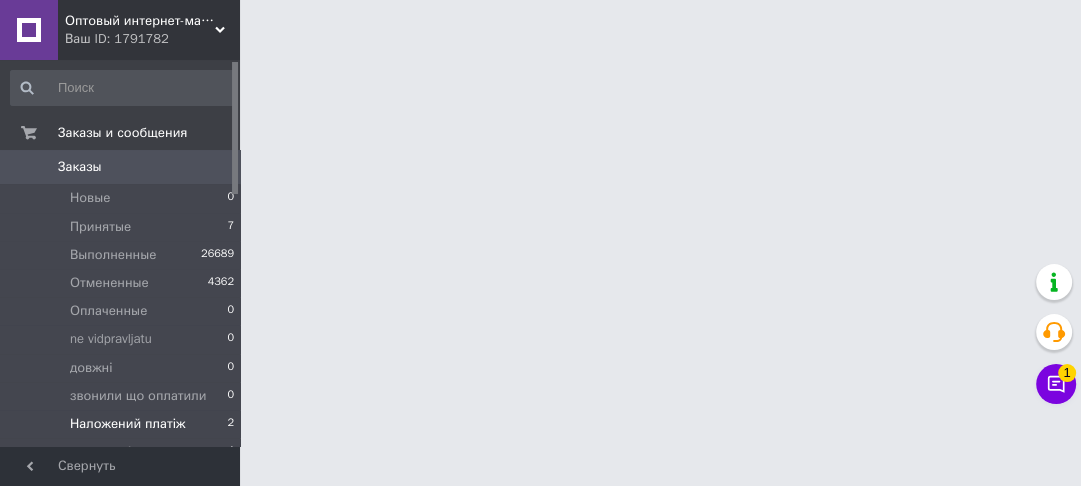 scroll, scrollTop: 0, scrollLeft: 0, axis: both 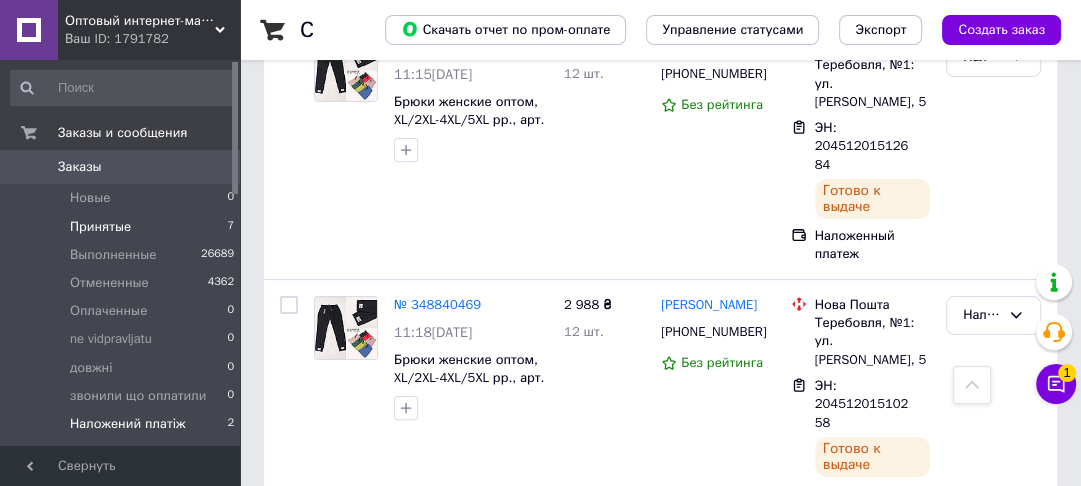 click on "Принятые" at bounding box center [100, 227] 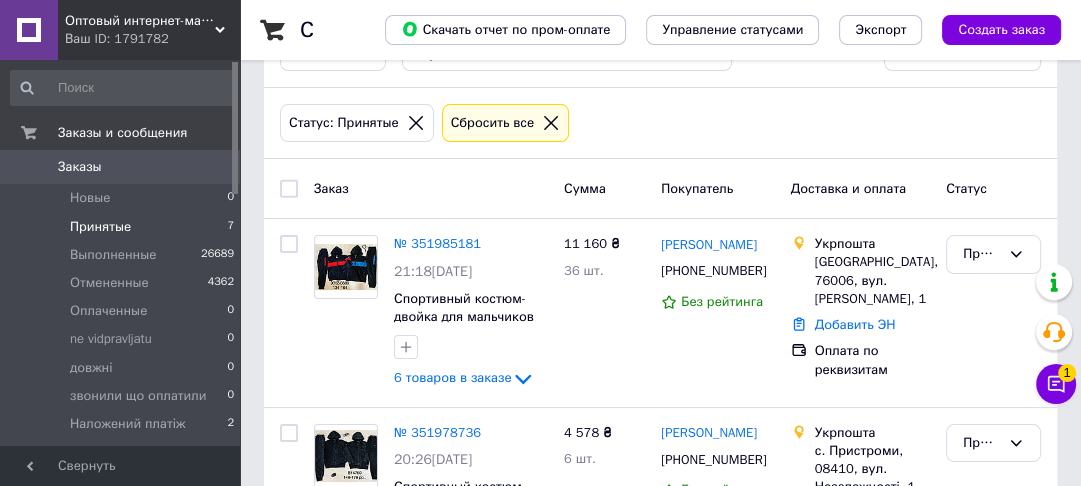 scroll, scrollTop: 0, scrollLeft: 0, axis: both 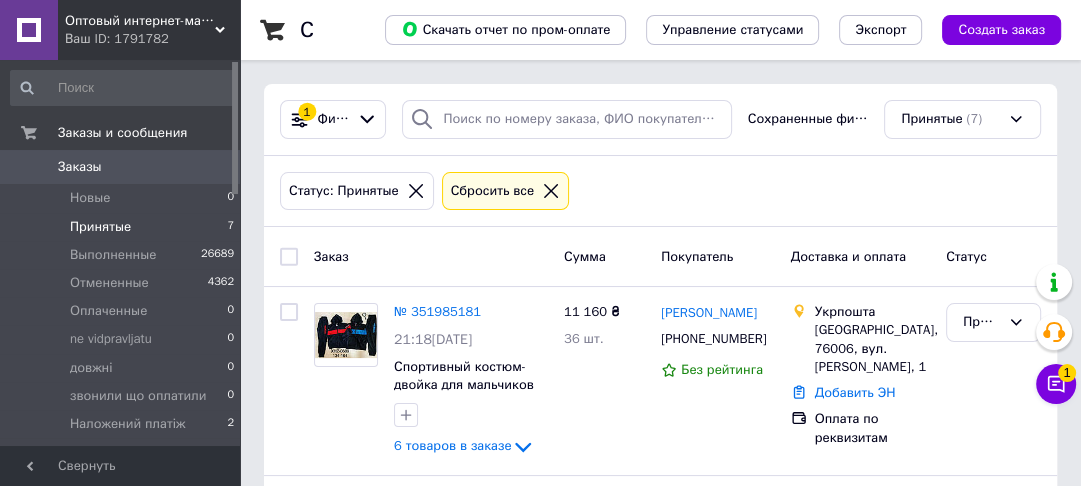 click 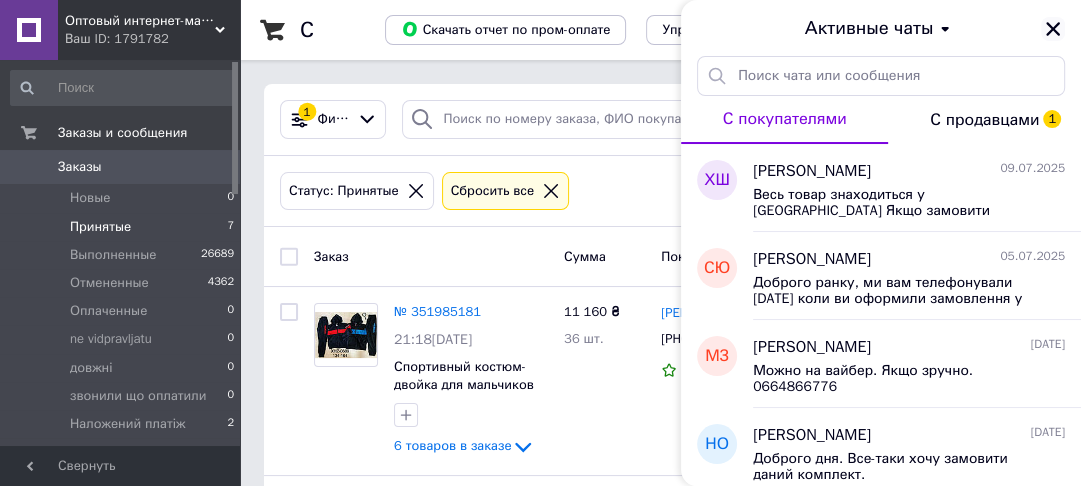 click 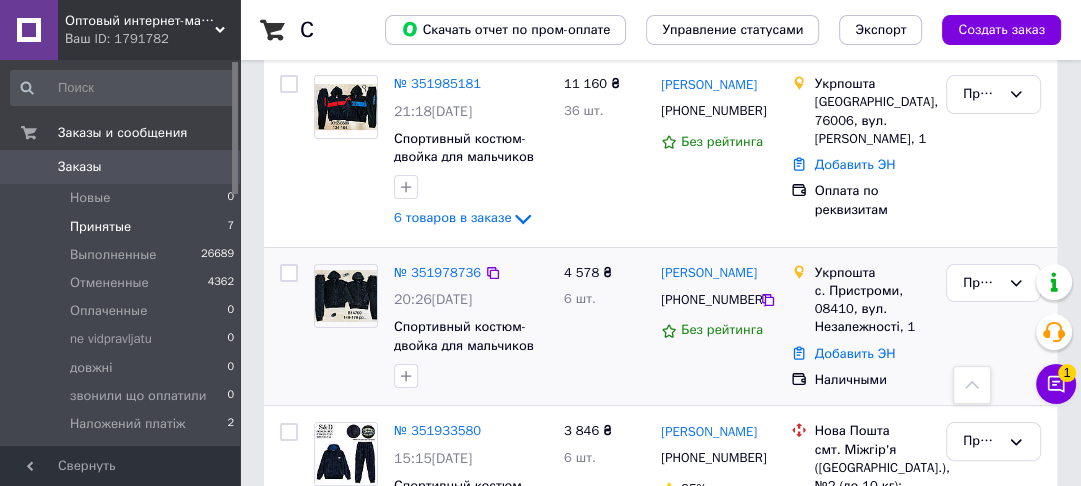 scroll, scrollTop: 80, scrollLeft: 0, axis: vertical 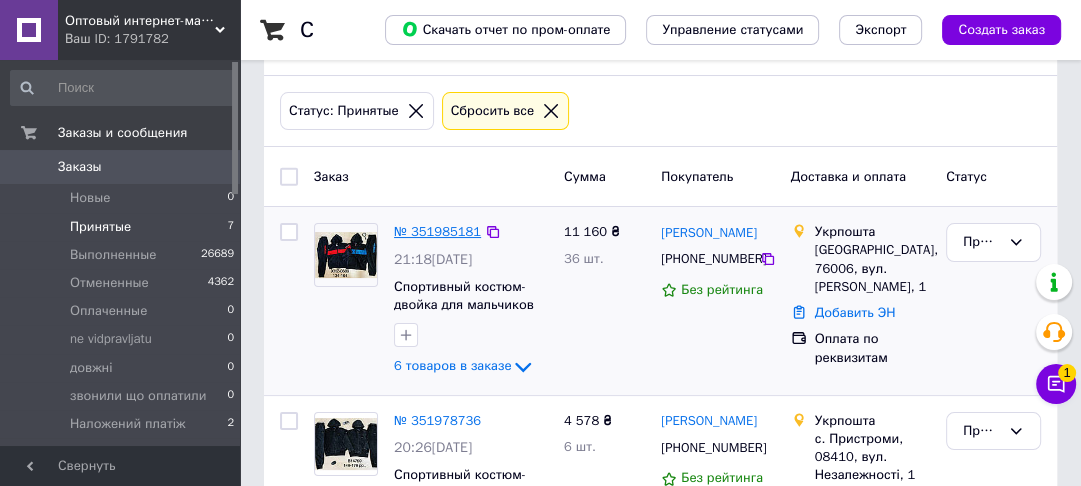 click on "№ 351985181" at bounding box center [437, 231] 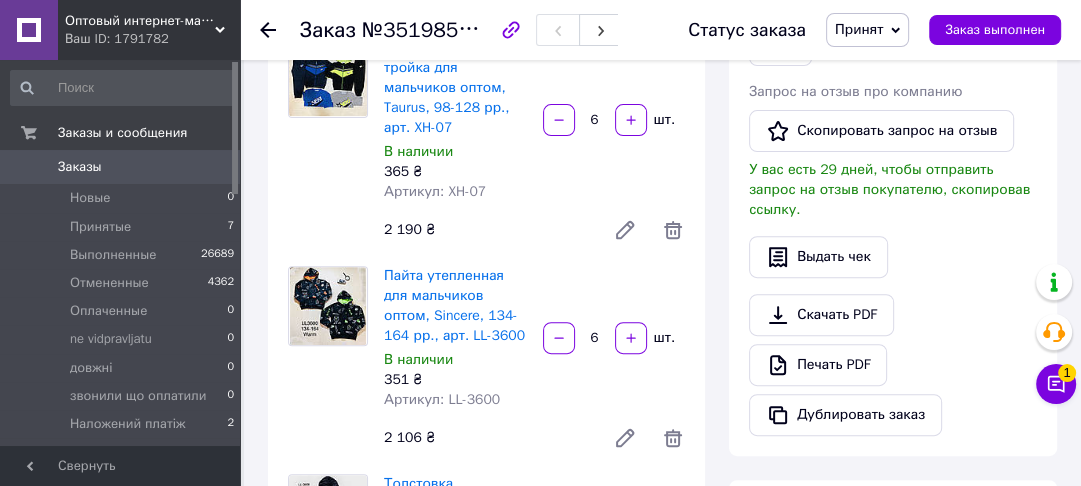 scroll, scrollTop: 480, scrollLeft: 0, axis: vertical 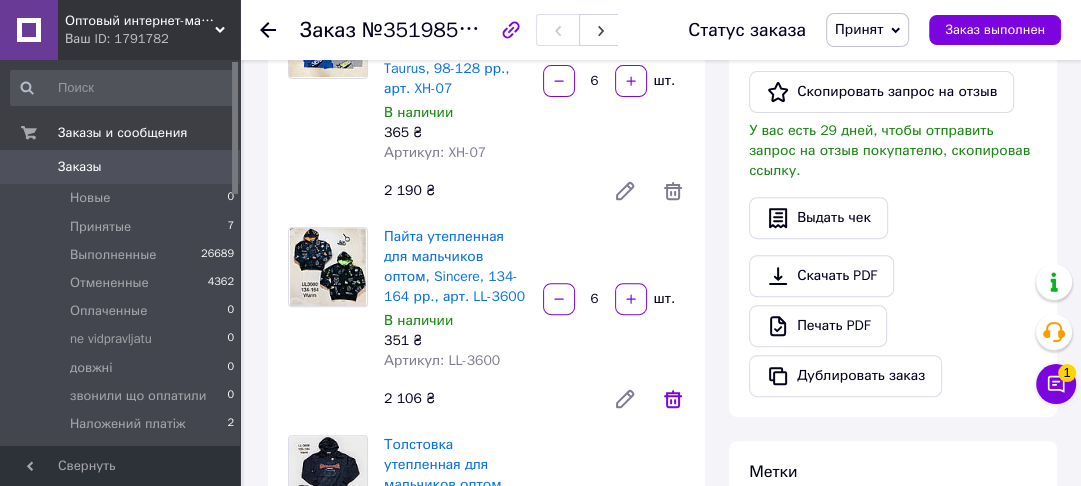 click 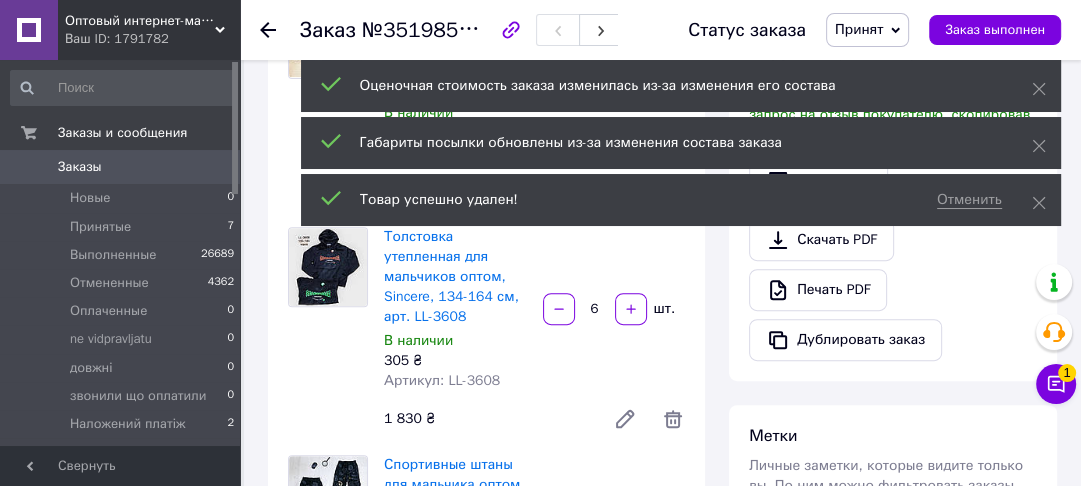 scroll, scrollTop: 47, scrollLeft: 0, axis: vertical 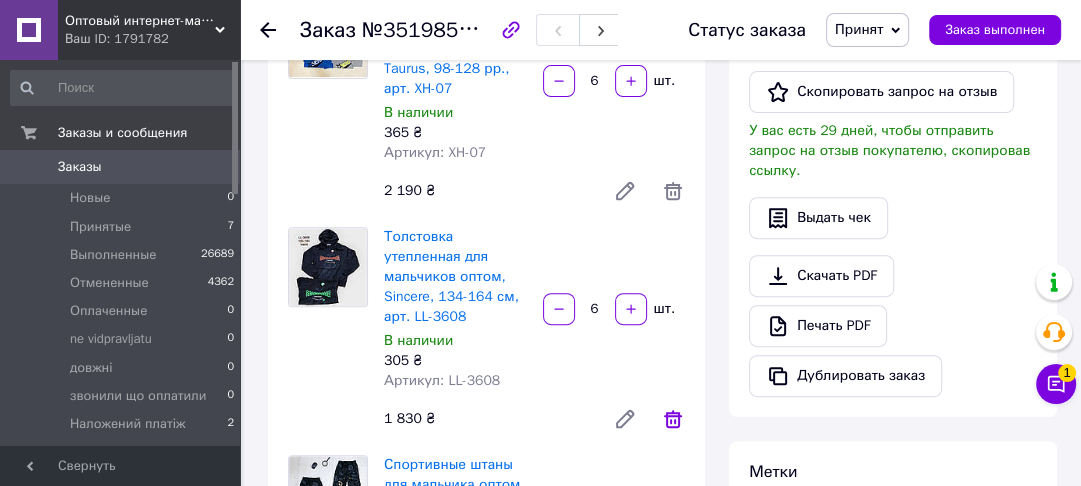 click 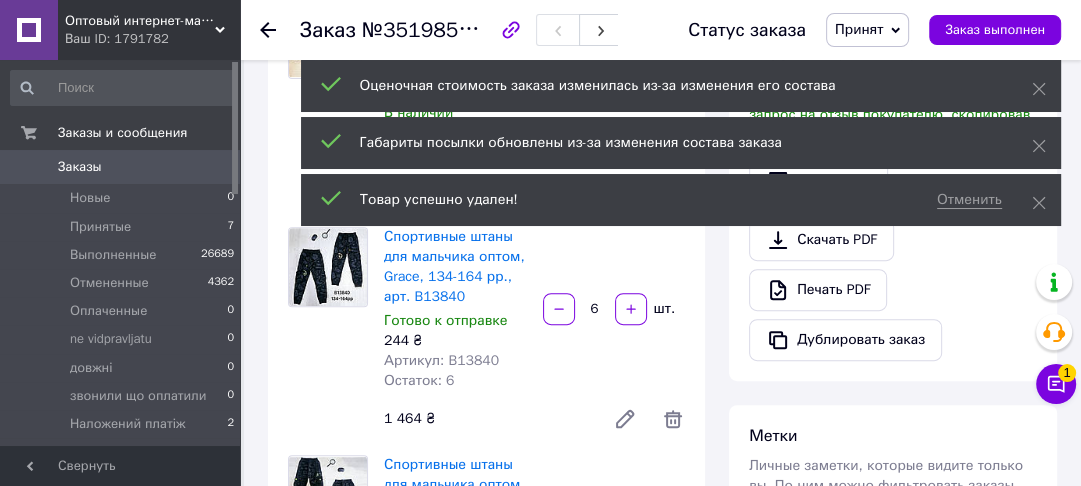 scroll, scrollTop: 115, scrollLeft: 0, axis: vertical 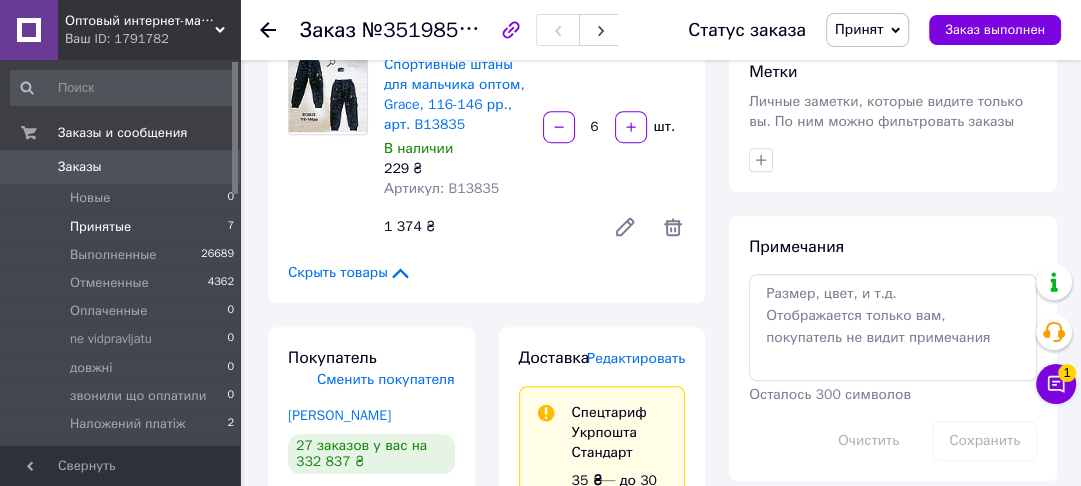 click on "Принятые 7" at bounding box center (123, 227) 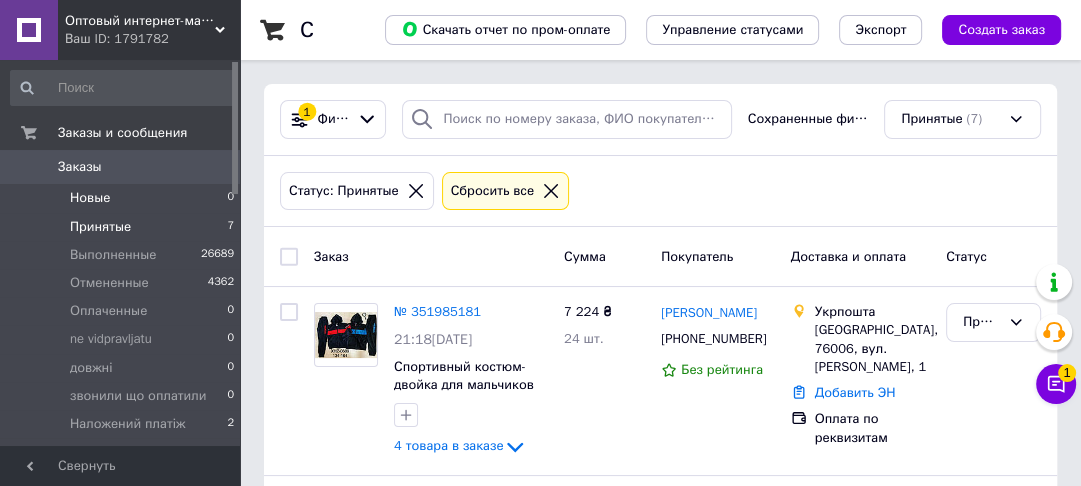 click on "Новые" at bounding box center (90, 198) 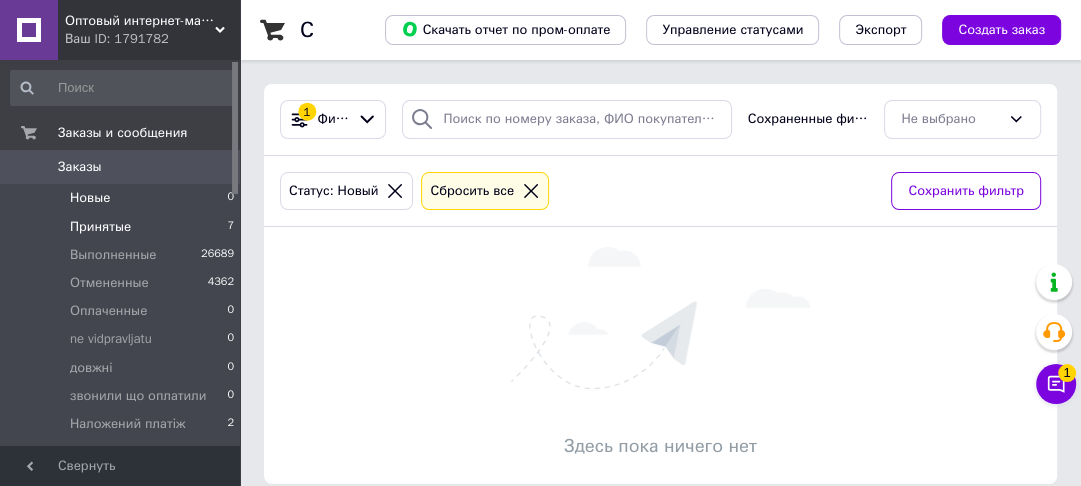 click on "Принятые" at bounding box center [100, 227] 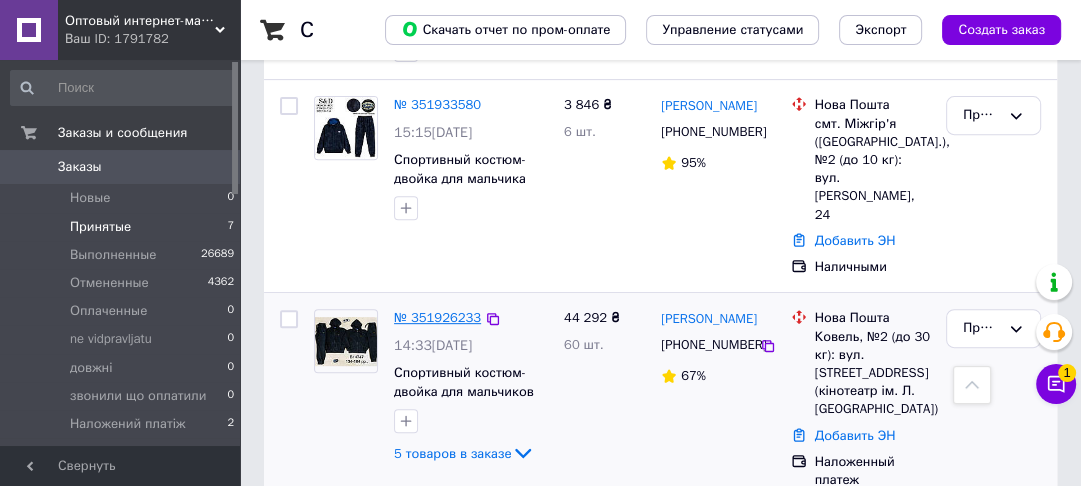 scroll, scrollTop: 560, scrollLeft: 0, axis: vertical 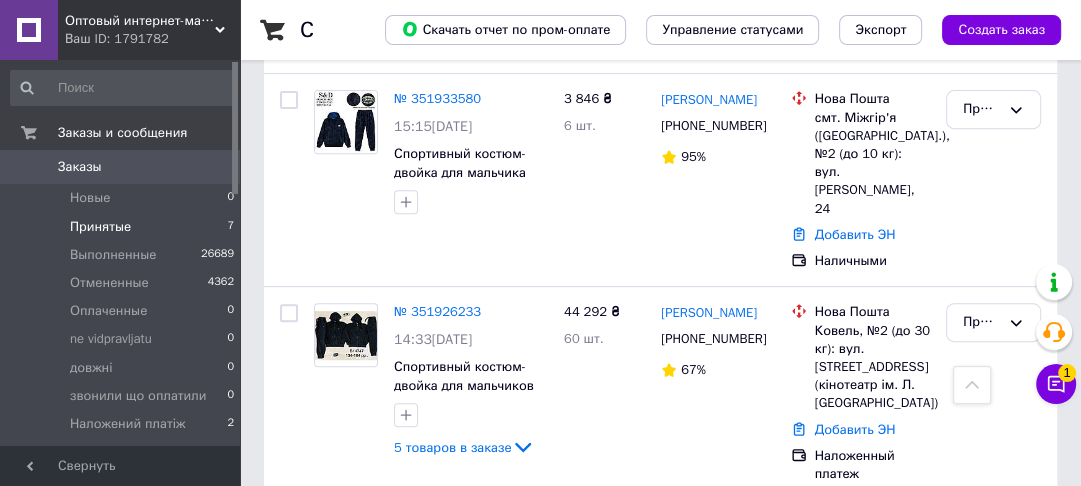 drag, startPoint x: 409, startPoint y: 207, endPoint x: 959, endPoint y: 484, distance: 615.81573 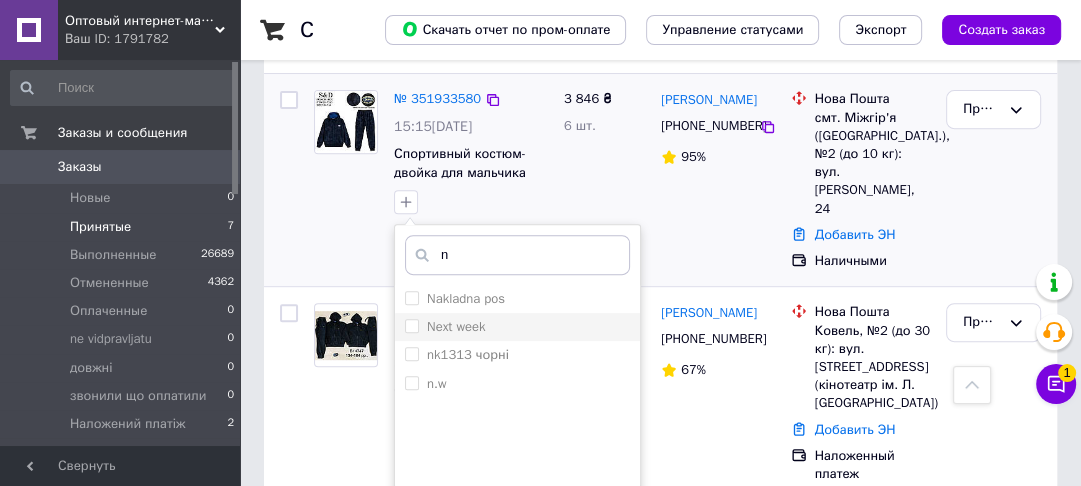 type on "n" 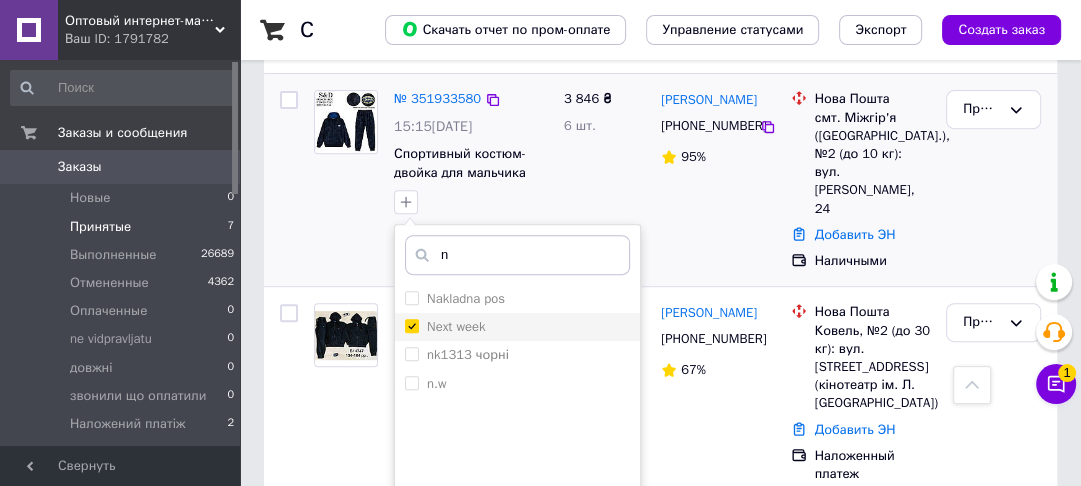 checkbox on "true" 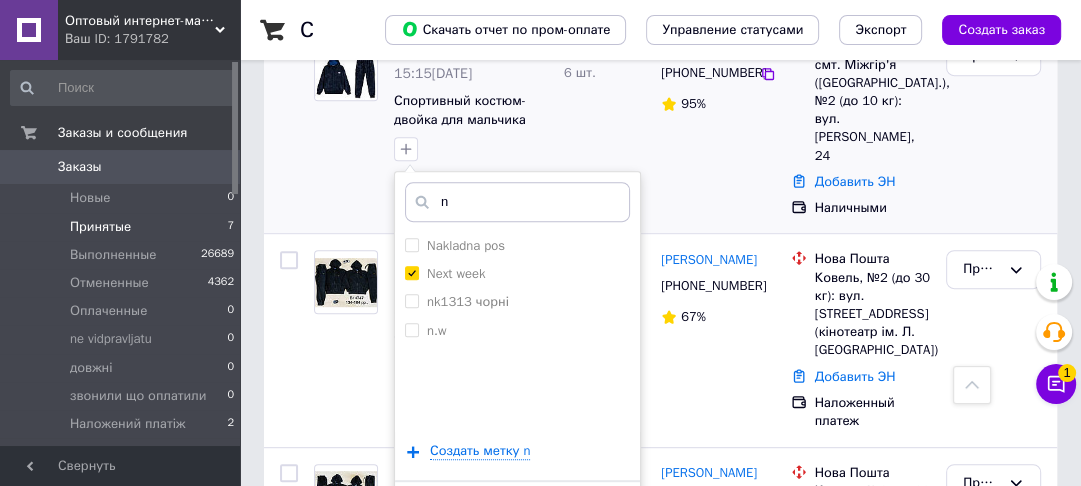 scroll, scrollTop: 720, scrollLeft: 0, axis: vertical 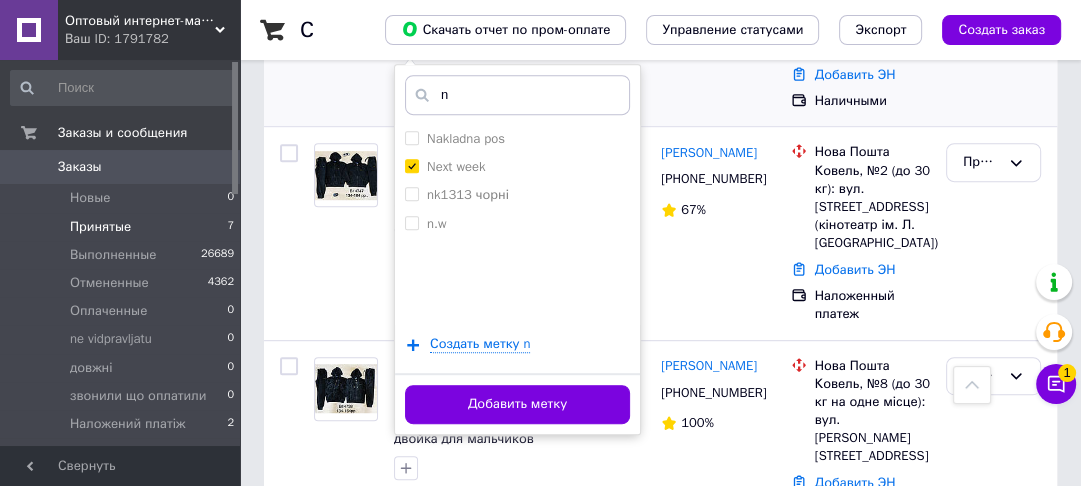 click on "Добавить метку" at bounding box center [517, 403] 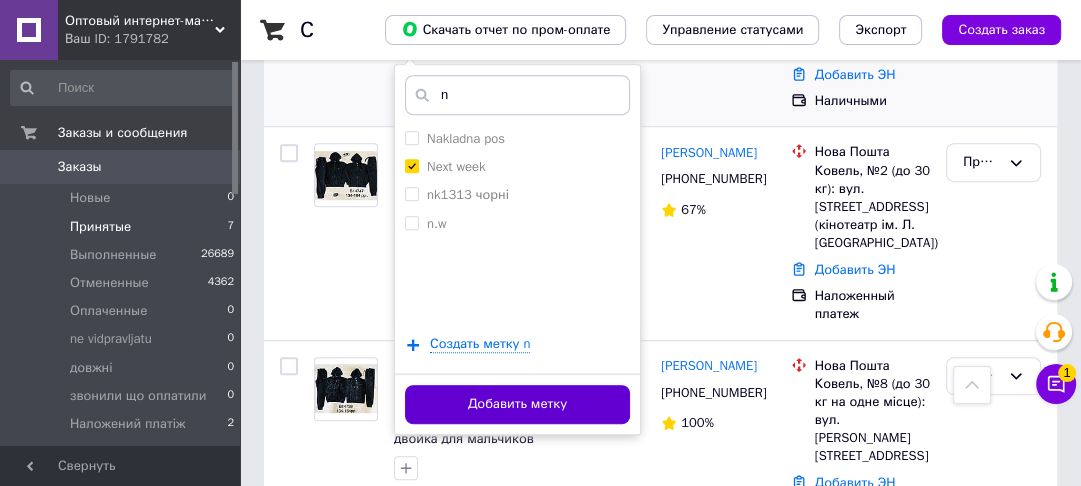 click on "Добавить метку" at bounding box center (517, 404) 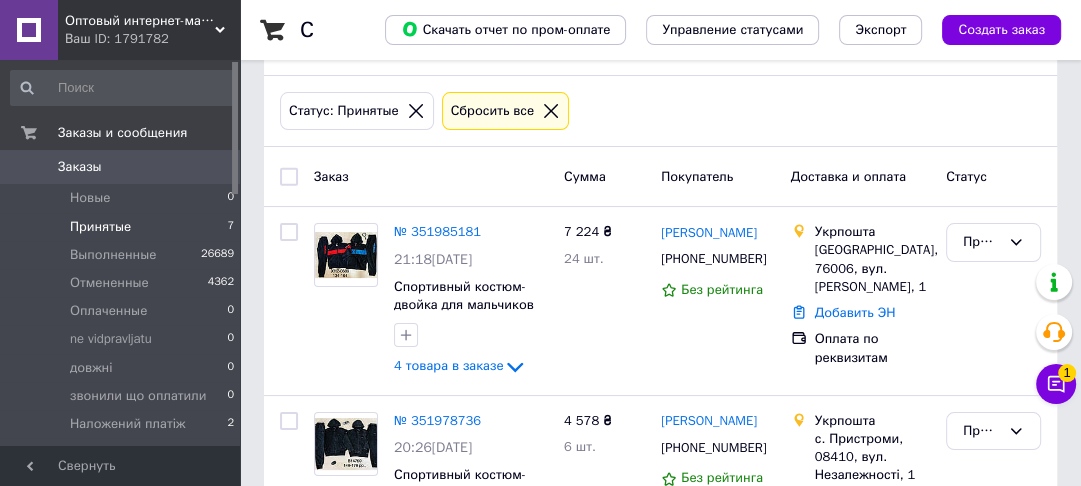 scroll, scrollTop: 80, scrollLeft: 0, axis: vertical 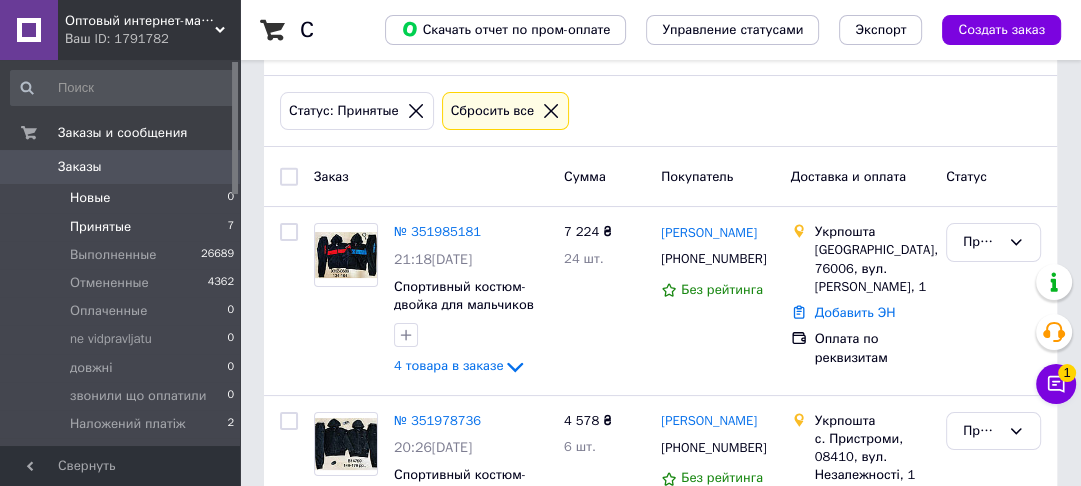 click on "Новые 0" at bounding box center (123, 198) 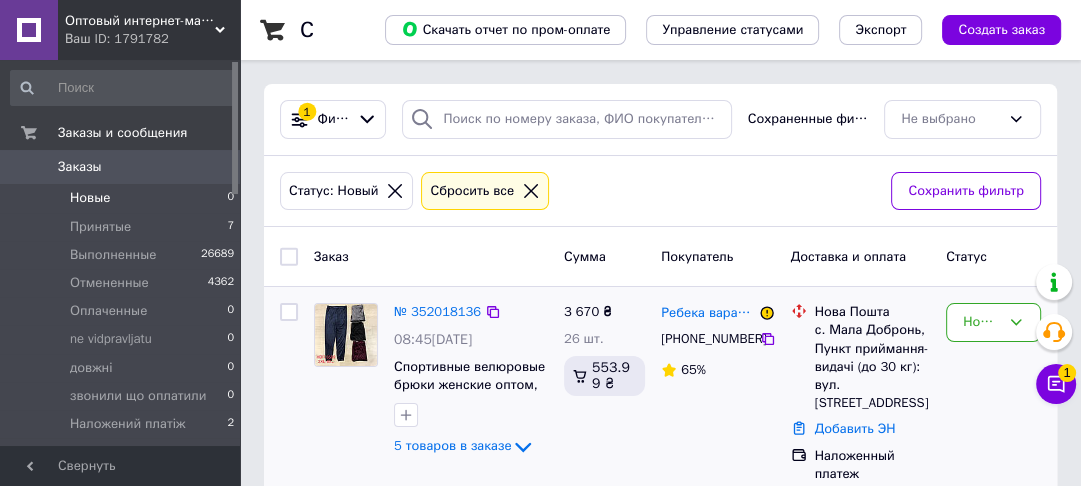 scroll, scrollTop: 18, scrollLeft: 0, axis: vertical 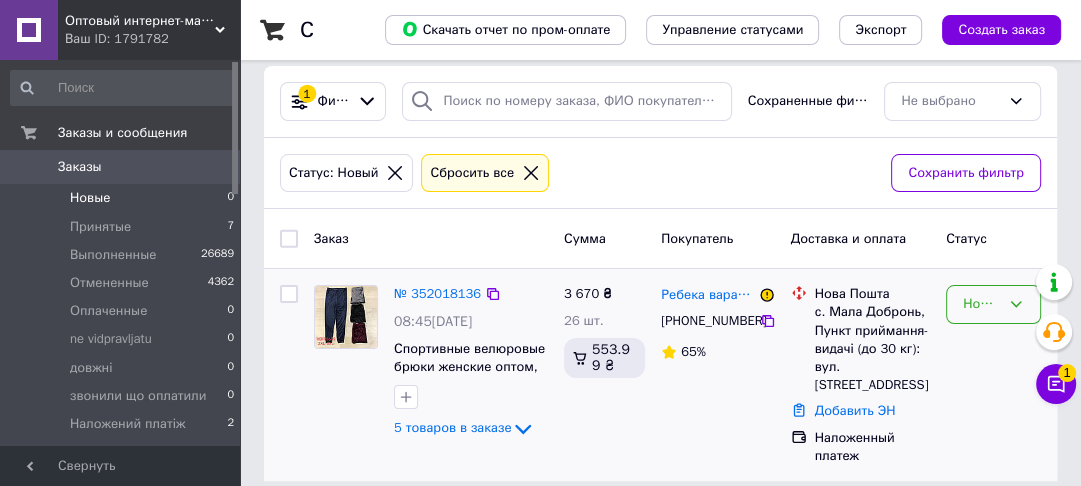 click on "Новый" at bounding box center (993, 304) 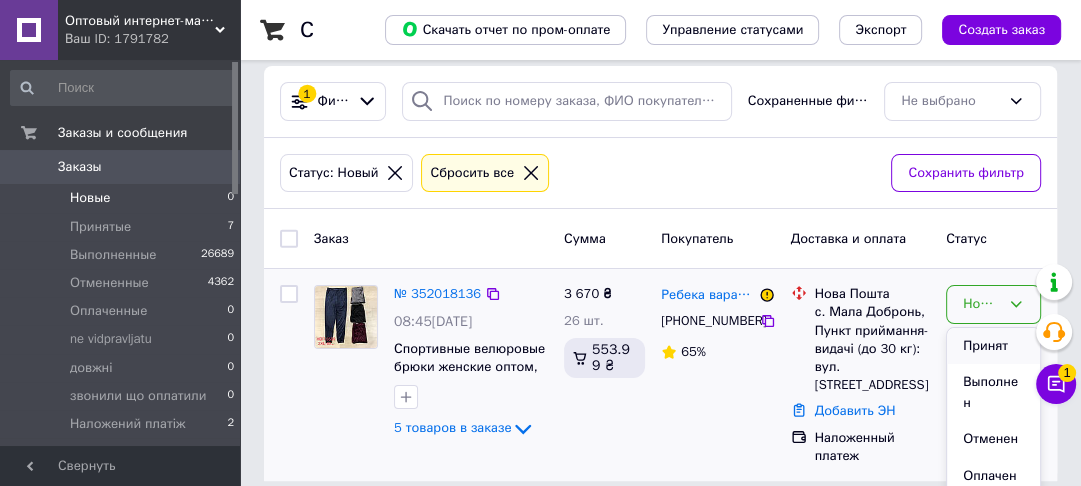 click on "Принят" at bounding box center (993, 346) 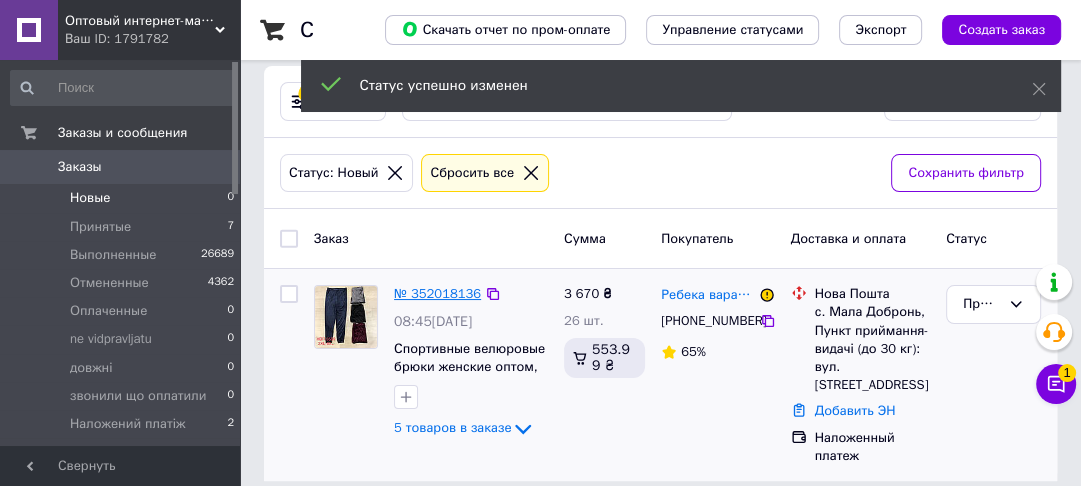 click on "№ 352018136" at bounding box center (437, 293) 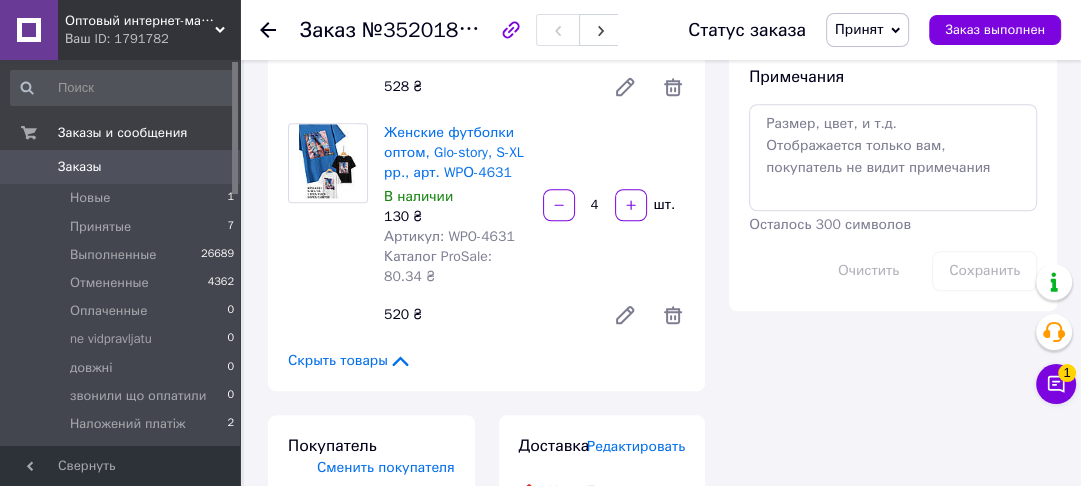 scroll, scrollTop: 880, scrollLeft: 0, axis: vertical 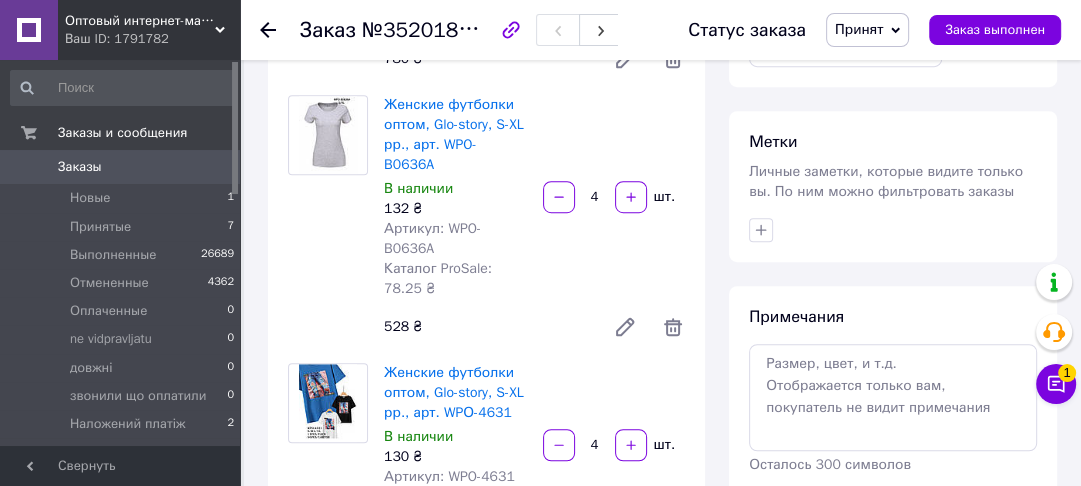 click at bounding box center (673, 327) 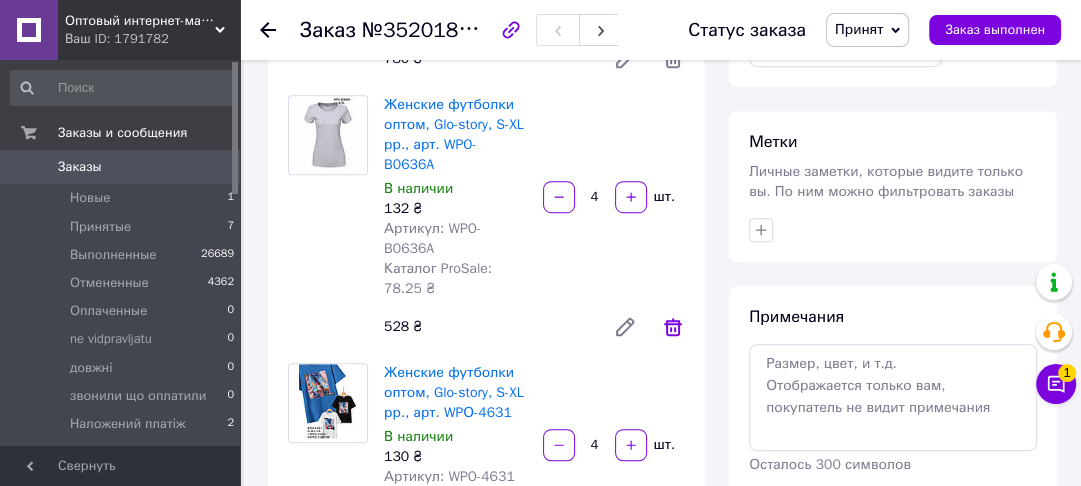 click 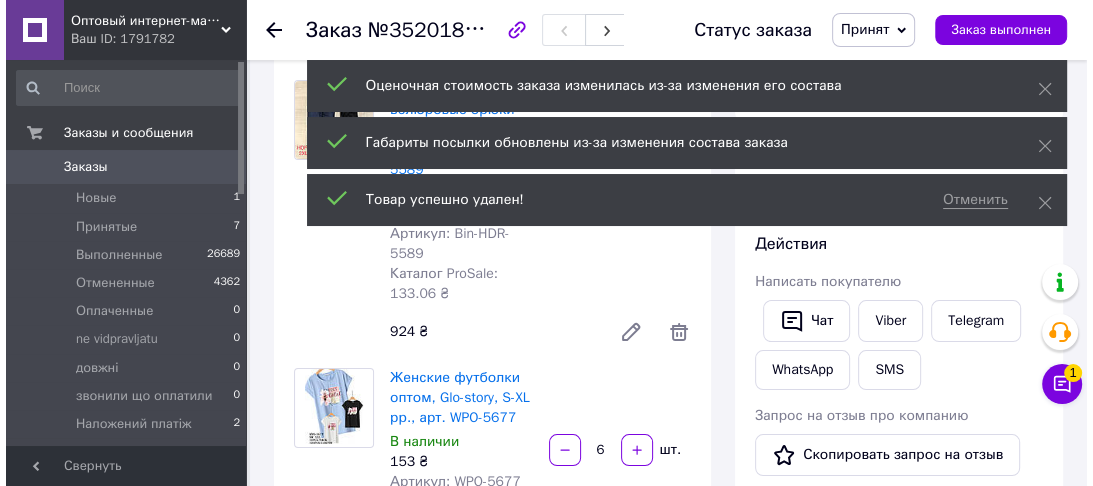 scroll, scrollTop: 0, scrollLeft: 0, axis: both 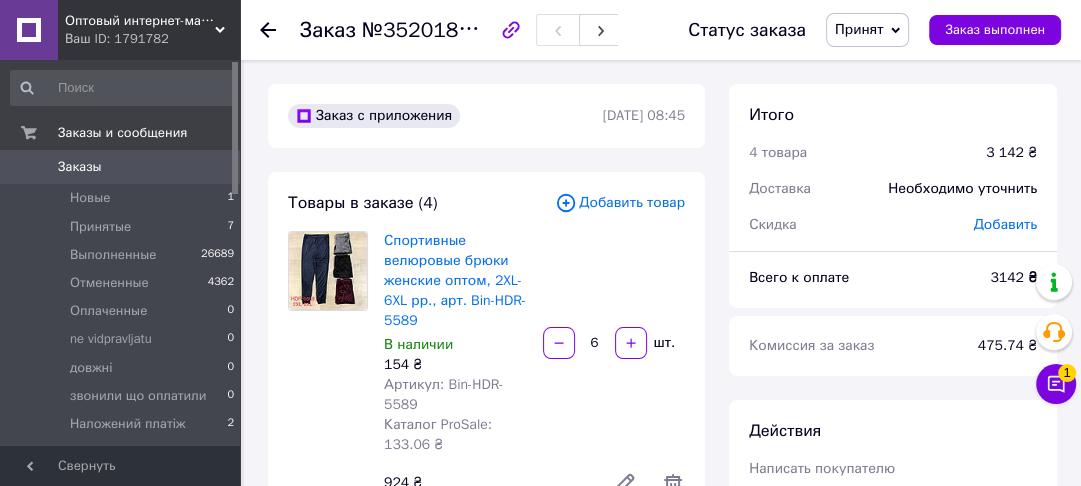 click on "Добавить товар" at bounding box center [620, 203] 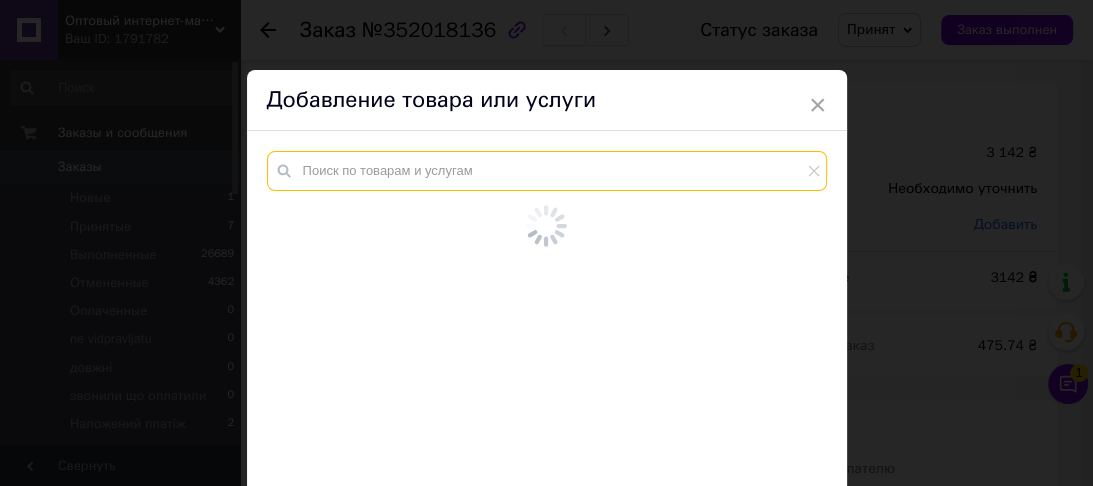click at bounding box center (547, 171) 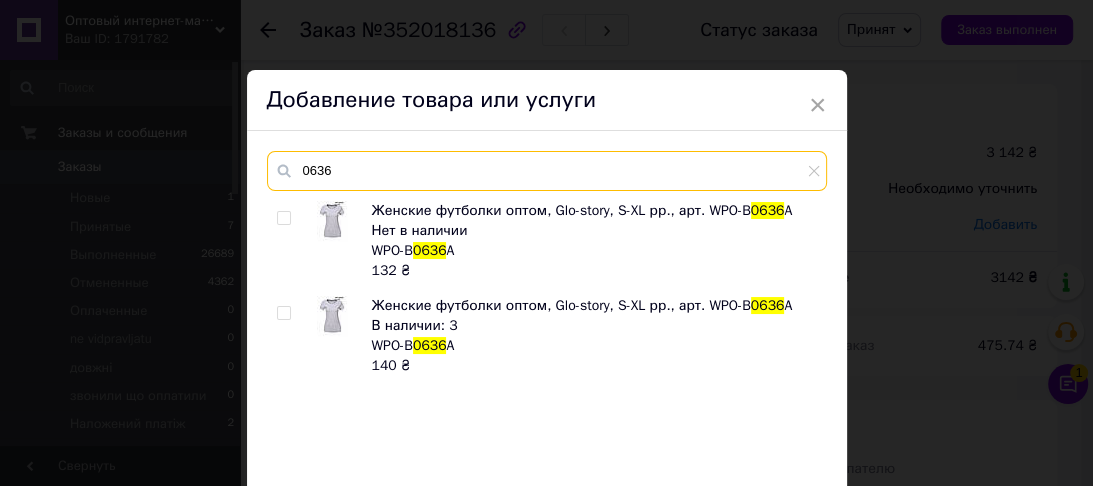 type on "0636" 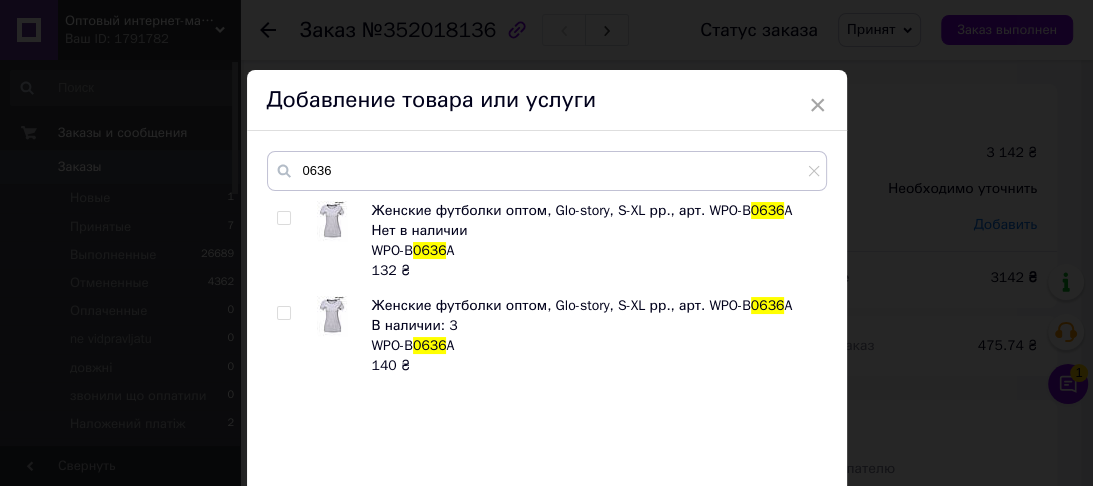 click at bounding box center (283, 313) 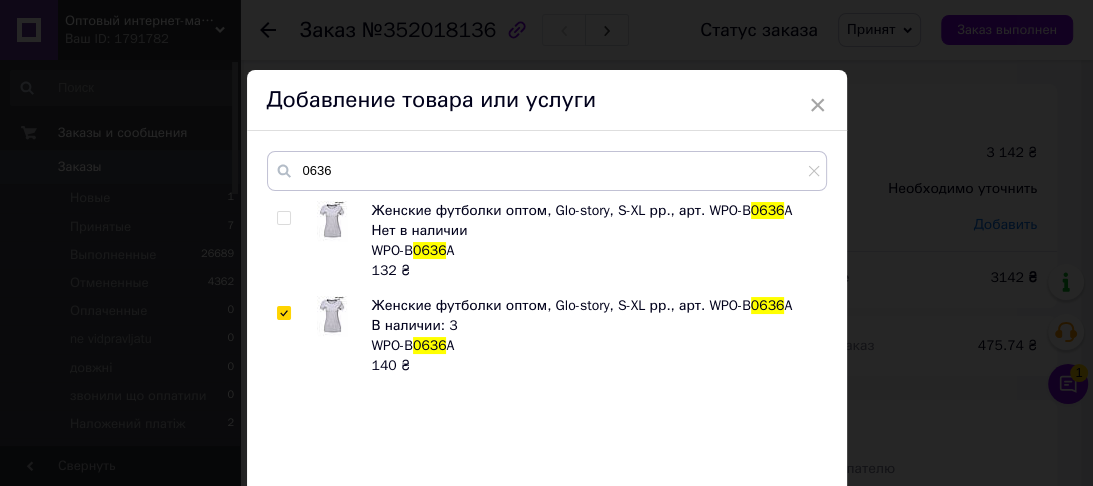 checkbox on "true" 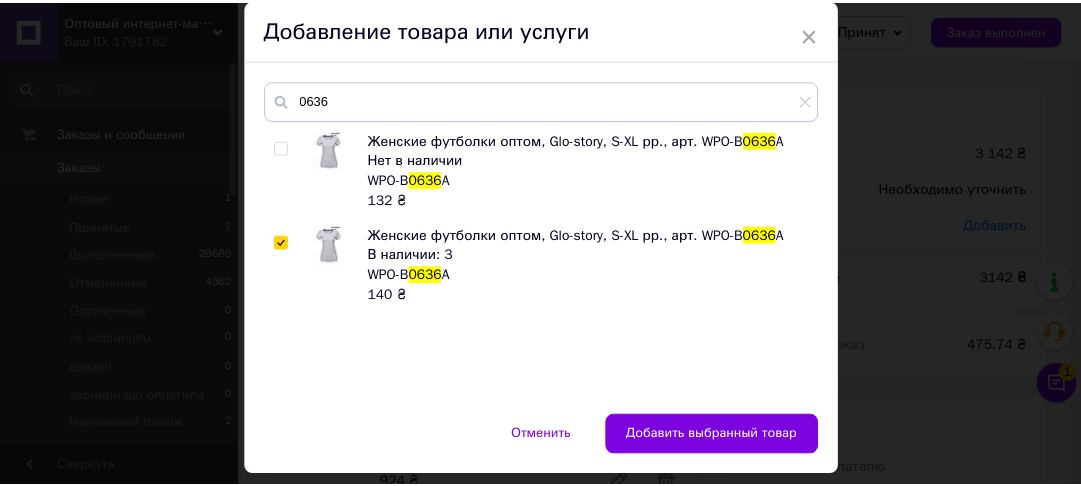 scroll, scrollTop: 129, scrollLeft: 0, axis: vertical 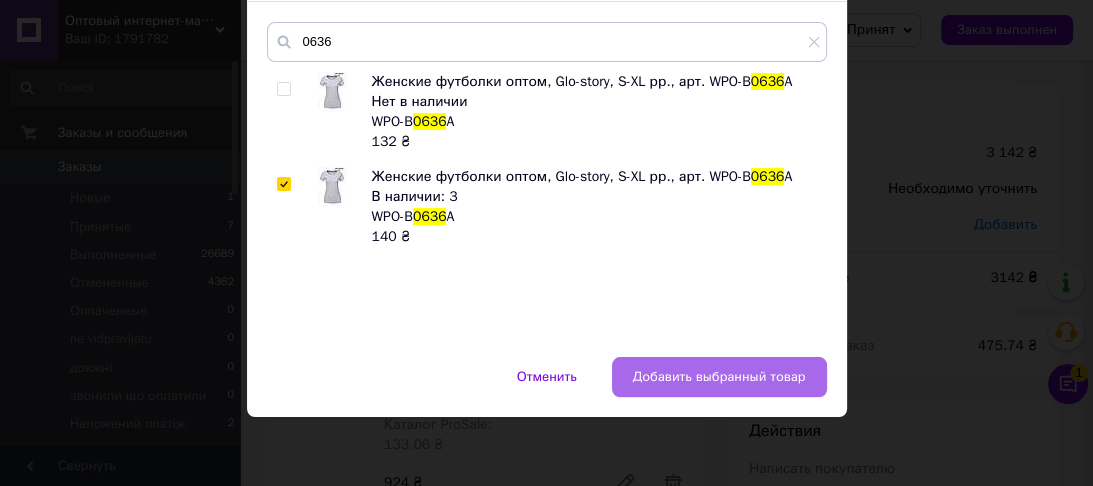 click on "Добавить выбранный товар" at bounding box center [719, 377] 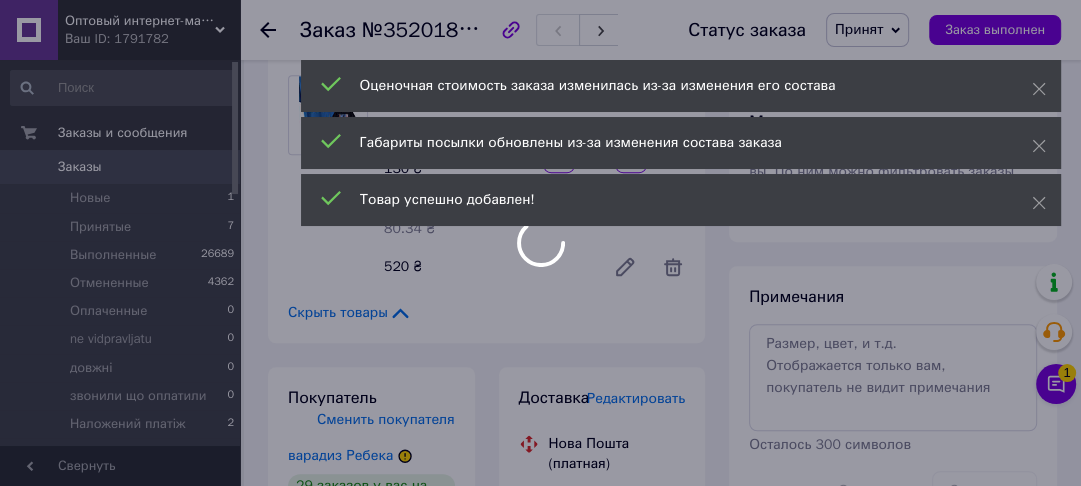 scroll, scrollTop: 960, scrollLeft: 0, axis: vertical 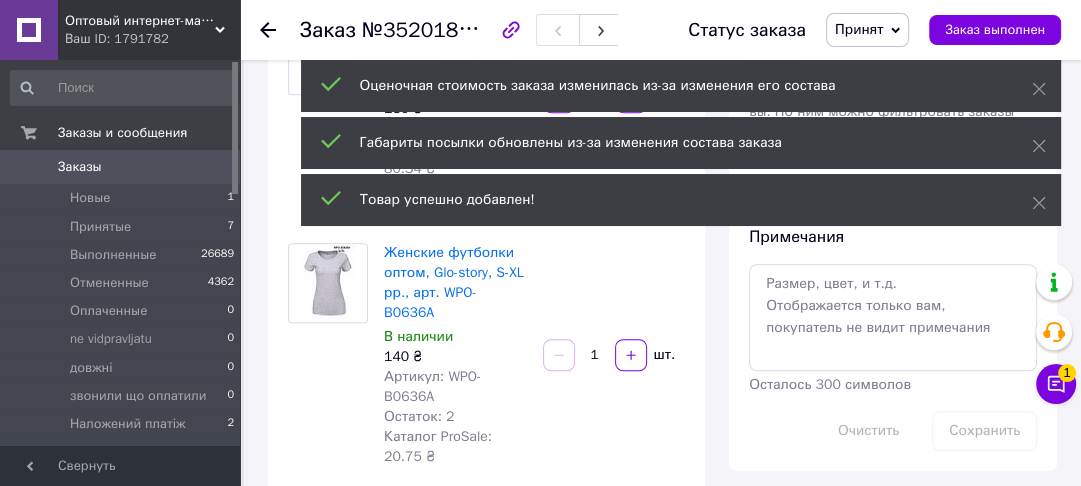 drag, startPoint x: 602, startPoint y: 350, endPoint x: 561, endPoint y: 343, distance: 41.59327 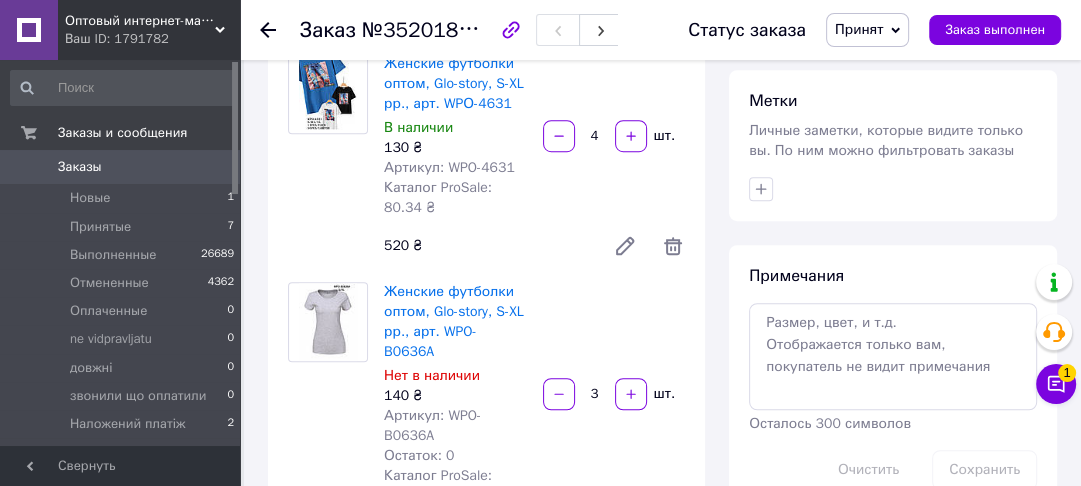 scroll, scrollTop: 1040, scrollLeft: 0, axis: vertical 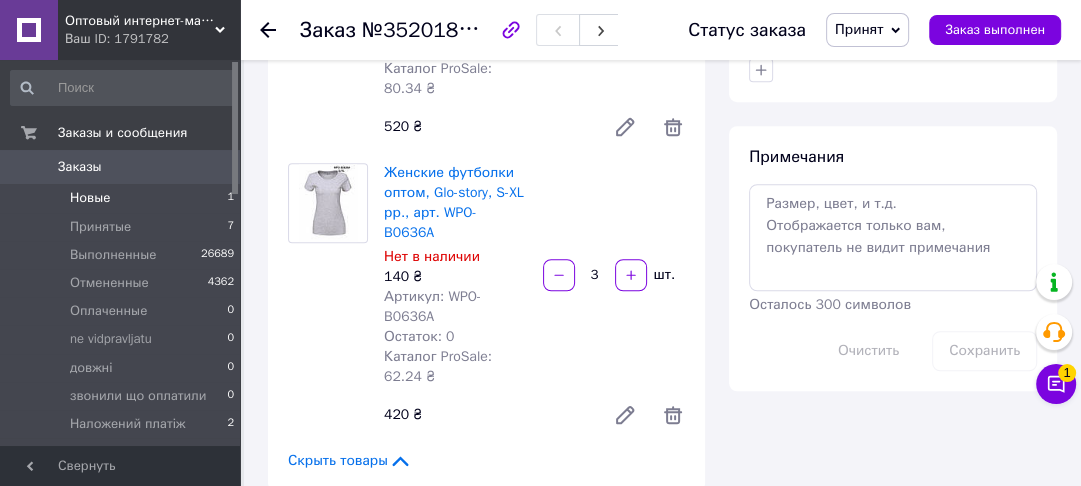 type on "3" 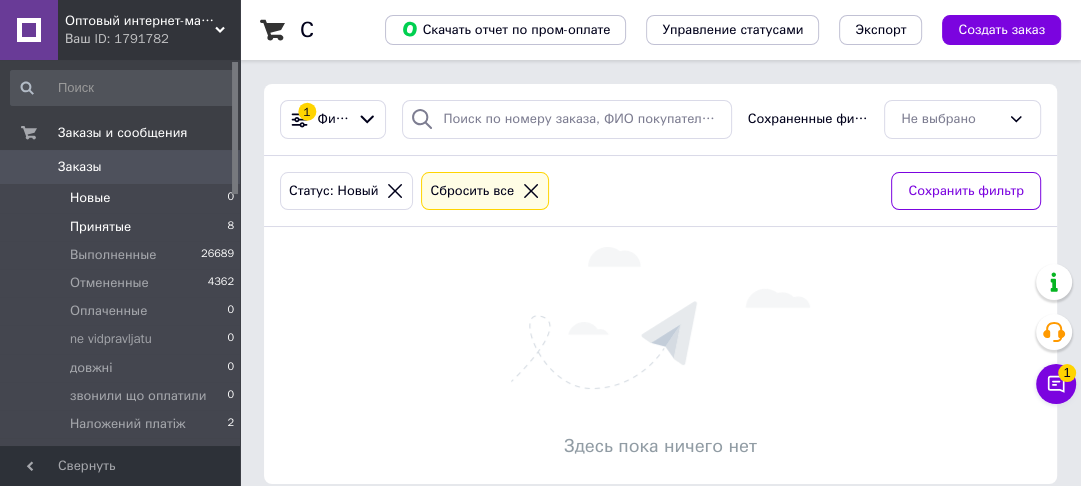 click on "Принятые" at bounding box center [100, 227] 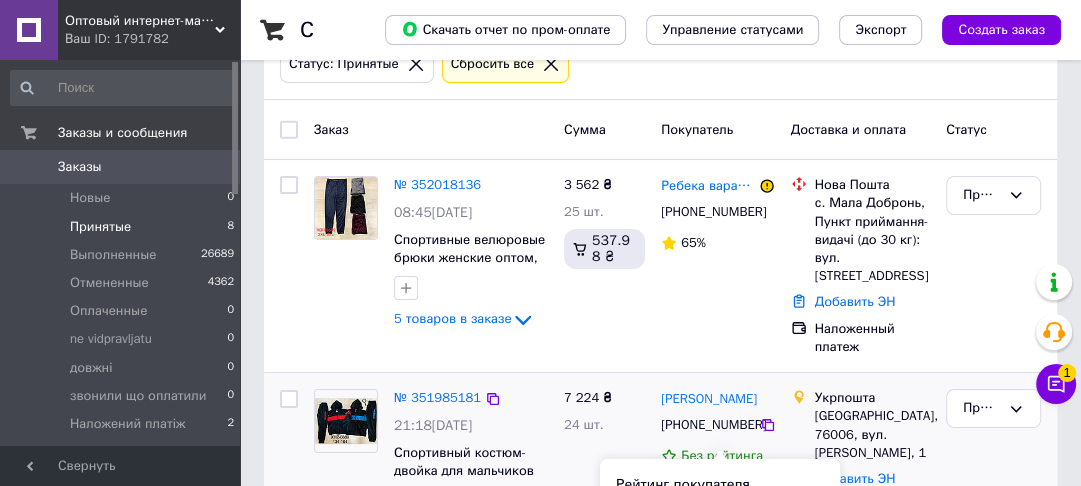 scroll, scrollTop: 80, scrollLeft: 0, axis: vertical 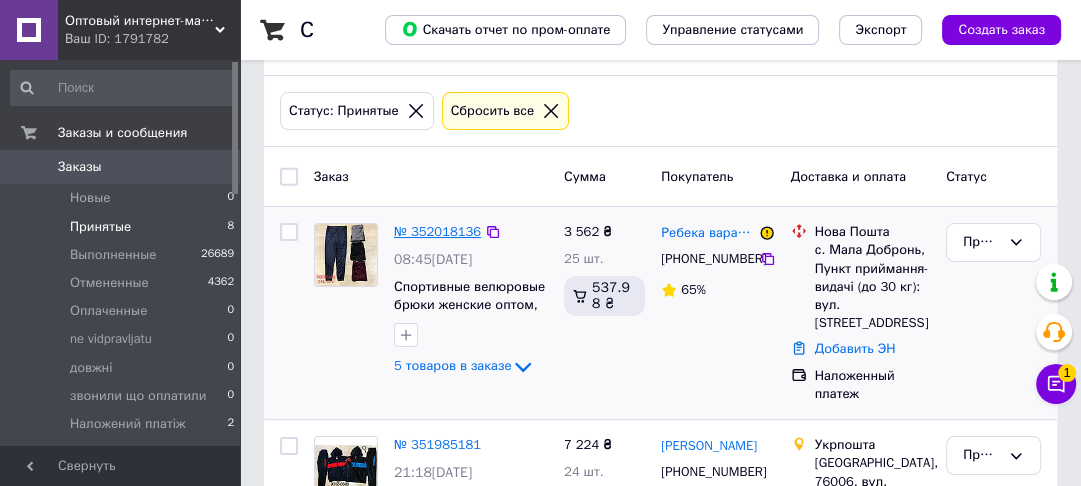 click on "№ 352018136" at bounding box center [437, 231] 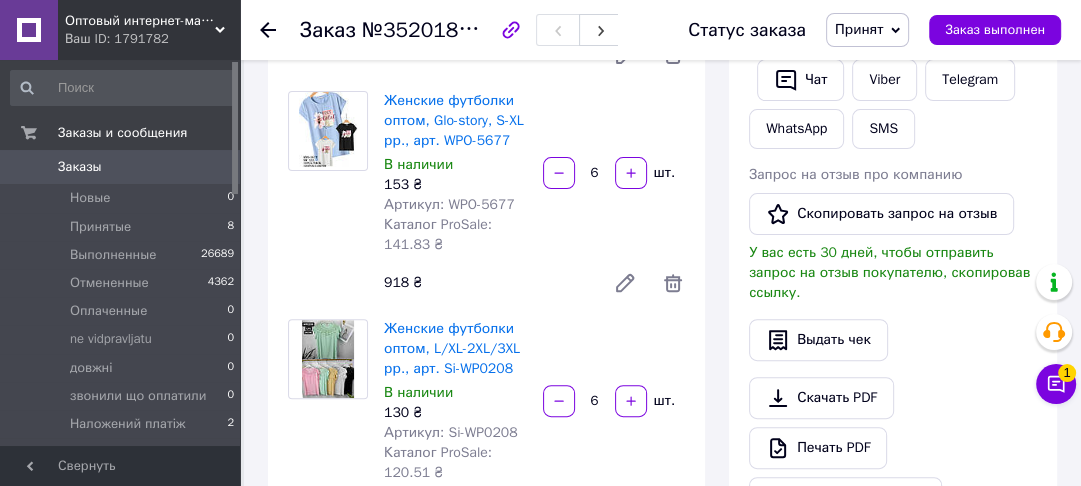 scroll, scrollTop: 400, scrollLeft: 0, axis: vertical 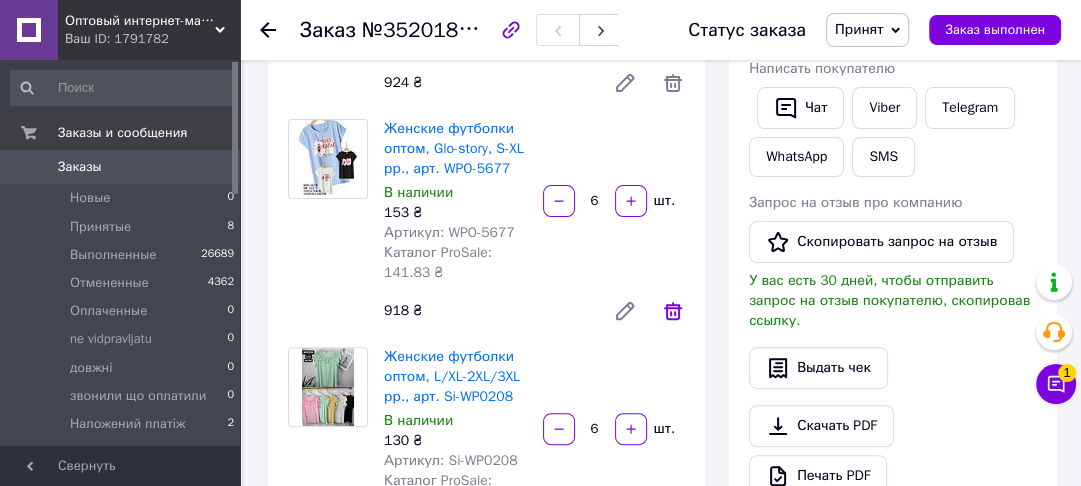 drag, startPoint x: 684, startPoint y: 304, endPoint x: 674, endPoint y: 308, distance: 10.770329 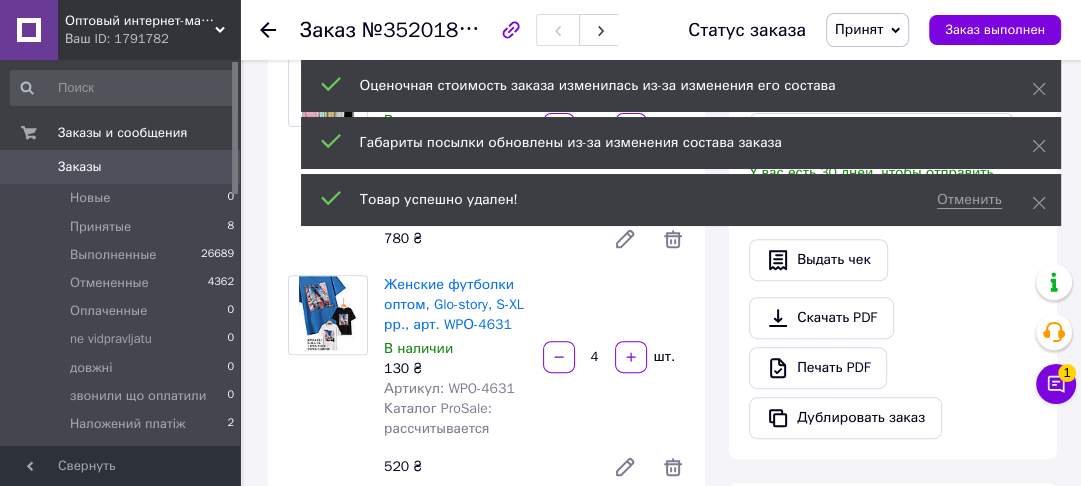 scroll, scrollTop: 432, scrollLeft: 0, axis: vertical 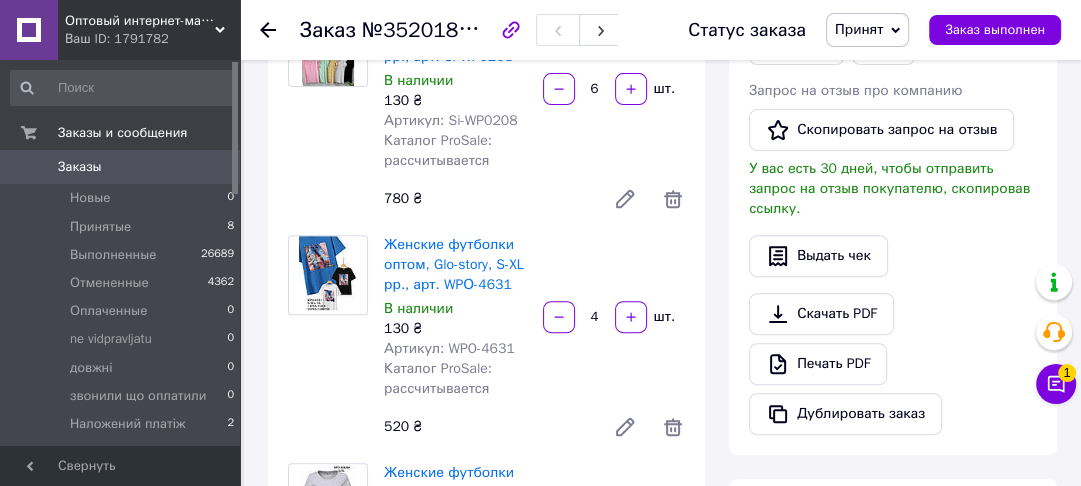 drag, startPoint x: 678, startPoint y: 424, endPoint x: 711, endPoint y: 356, distance: 75.58439 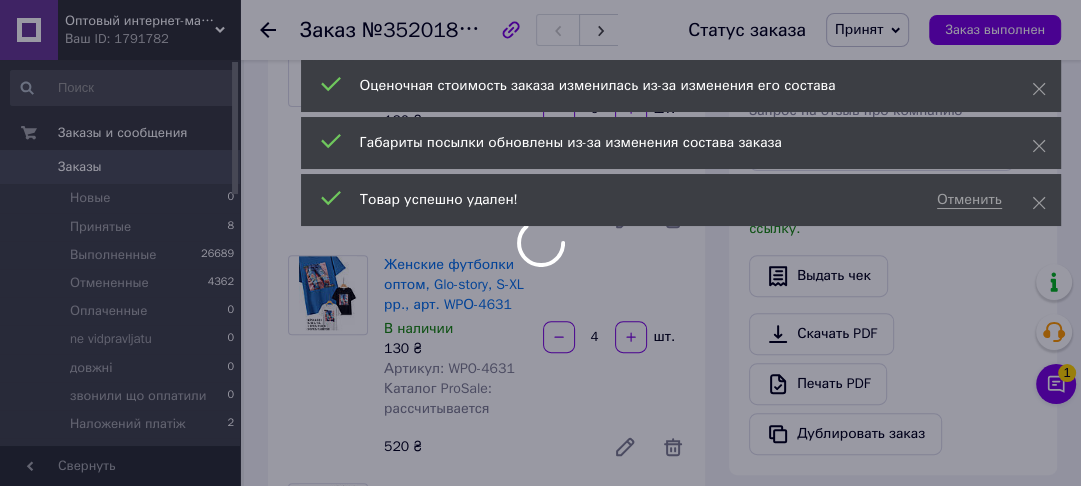 scroll, scrollTop: 512, scrollLeft: 0, axis: vertical 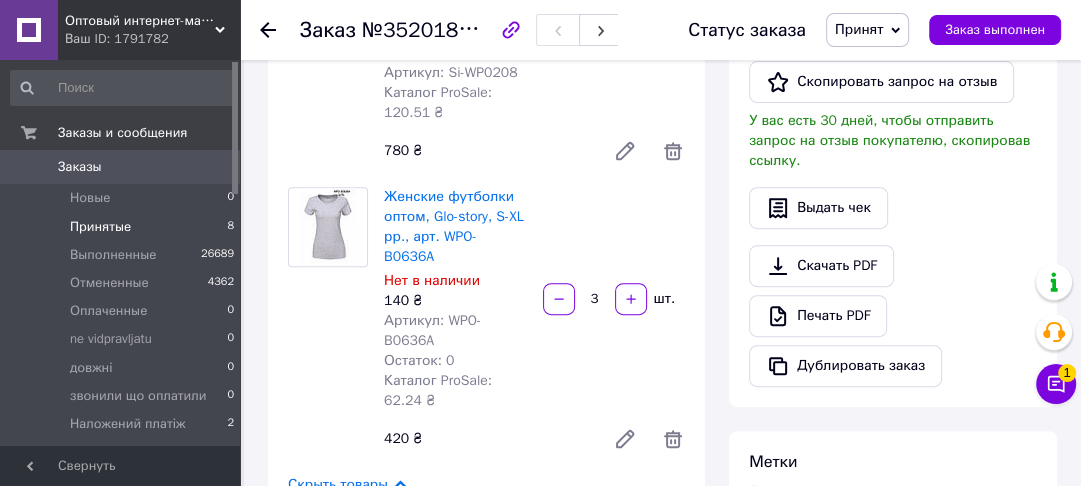 click on "Принятые" at bounding box center [100, 227] 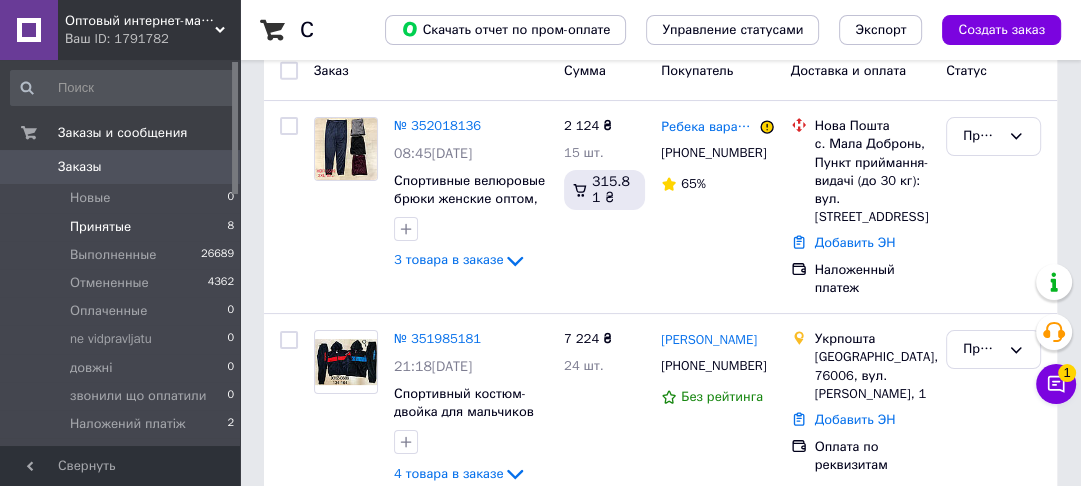 scroll, scrollTop: 320, scrollLeft: 0, axis: vertical 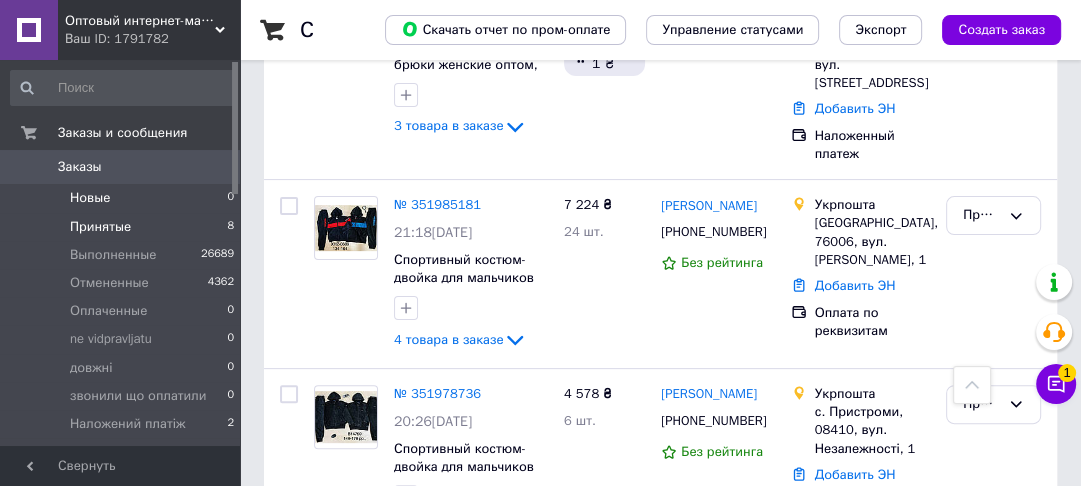 click on "Новые" at bounding box center [90, 198] 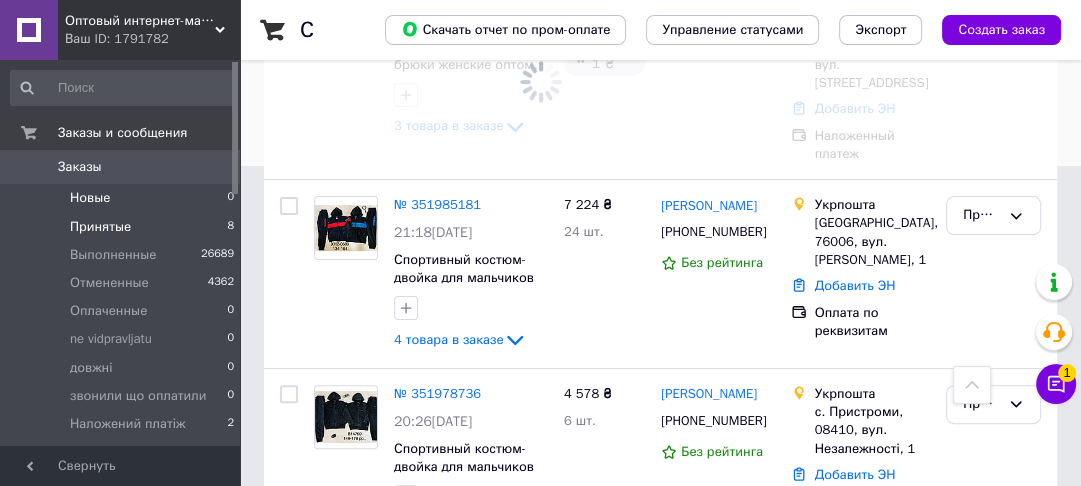scroll, scrollTop: 0, scrollLeft: 0, axis: both 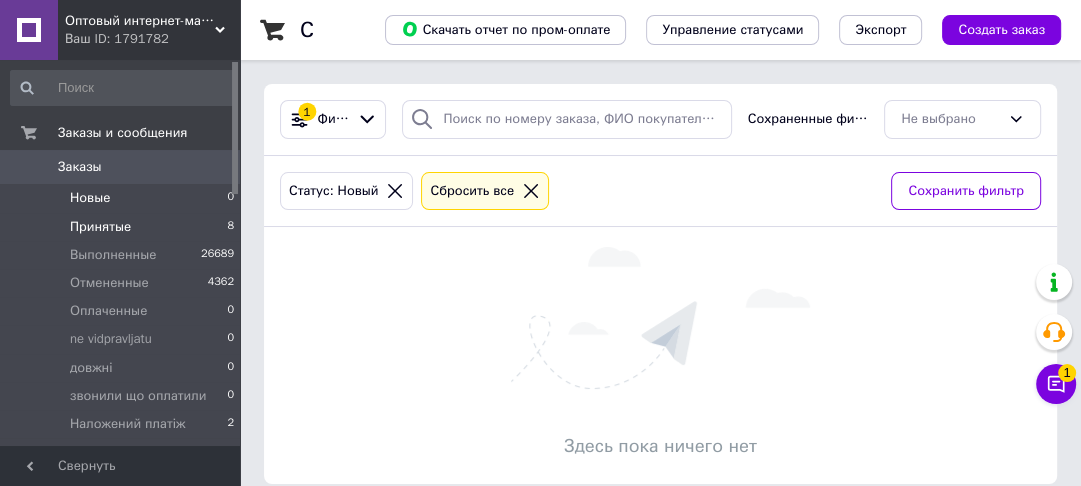 click on "Принятые 8" at bounding box center (123, 227) 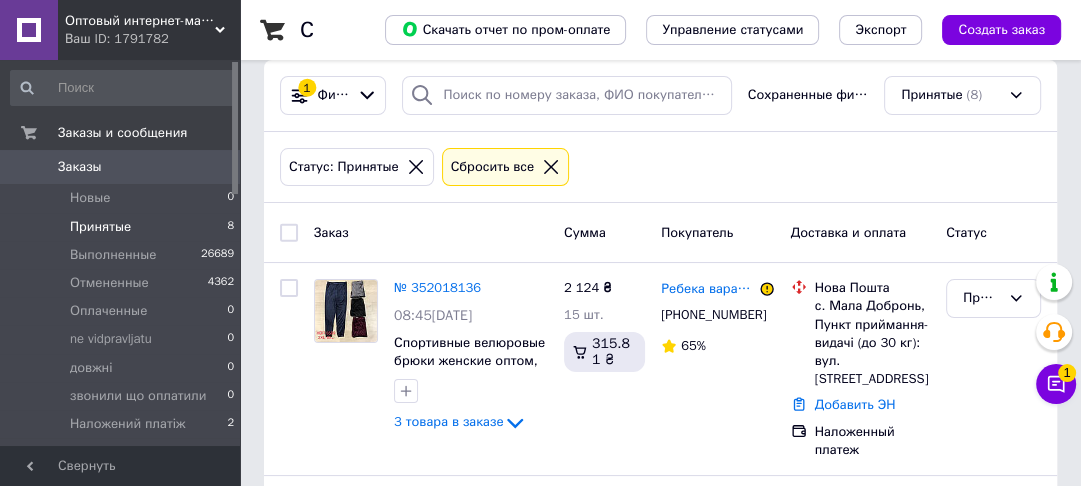 scroll, scrollTop: 0, scrollLeft: 0, axis: both 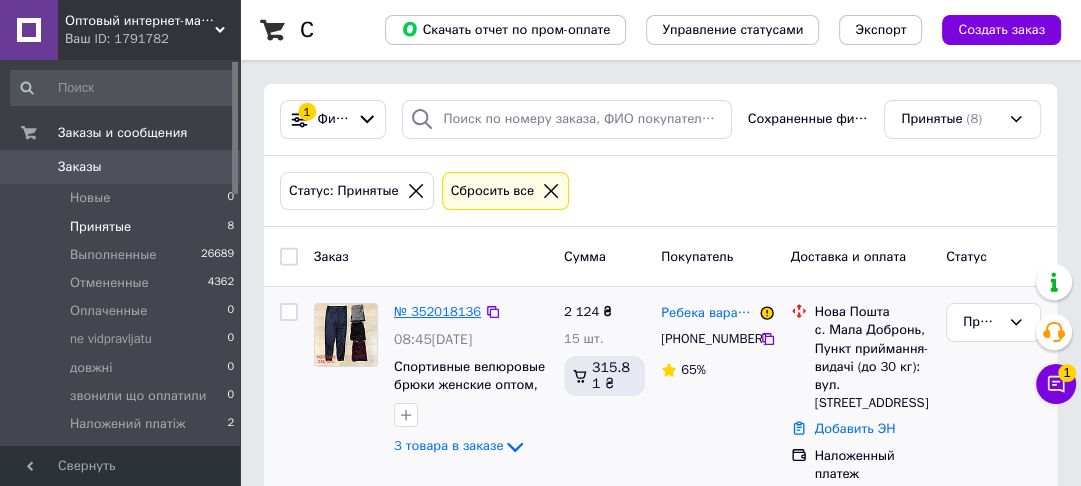 click on "№ 352018136" at bounding box center [437, 311] 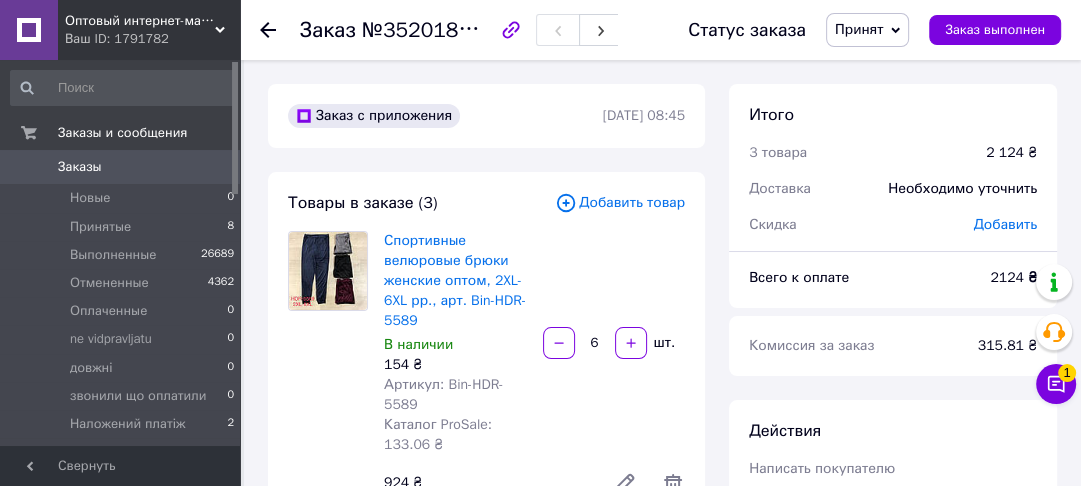scroll, scrollTop: 192, scrollLeft: 0, axis: vertical 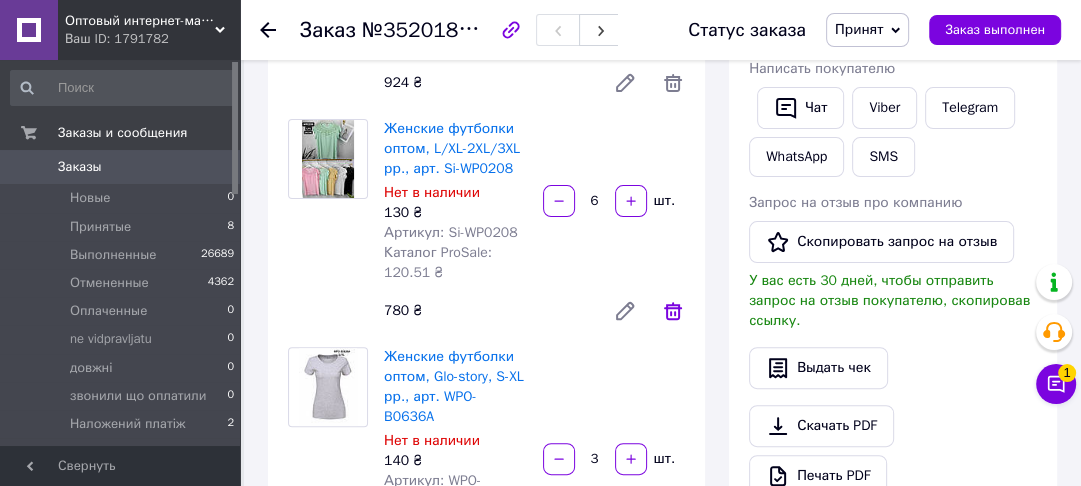 click 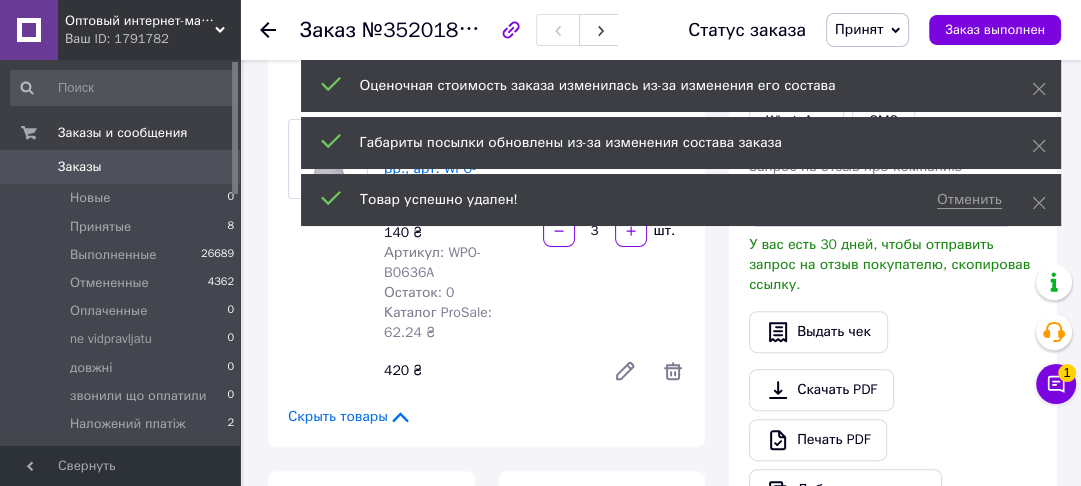 scroll, scrollTop: 328, scrollLeft: 0, axis: vertical 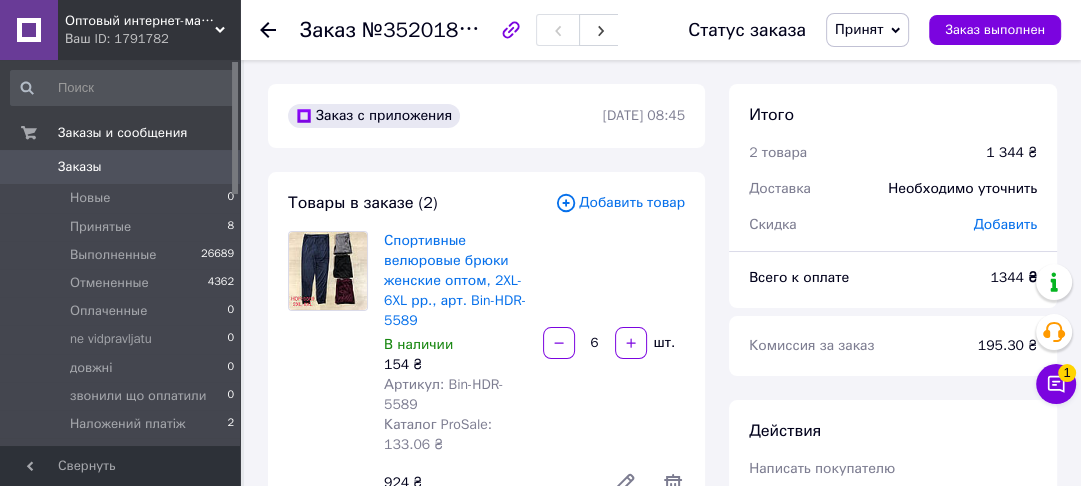 click on "Добавить товар" at bounding box center [620, 203] 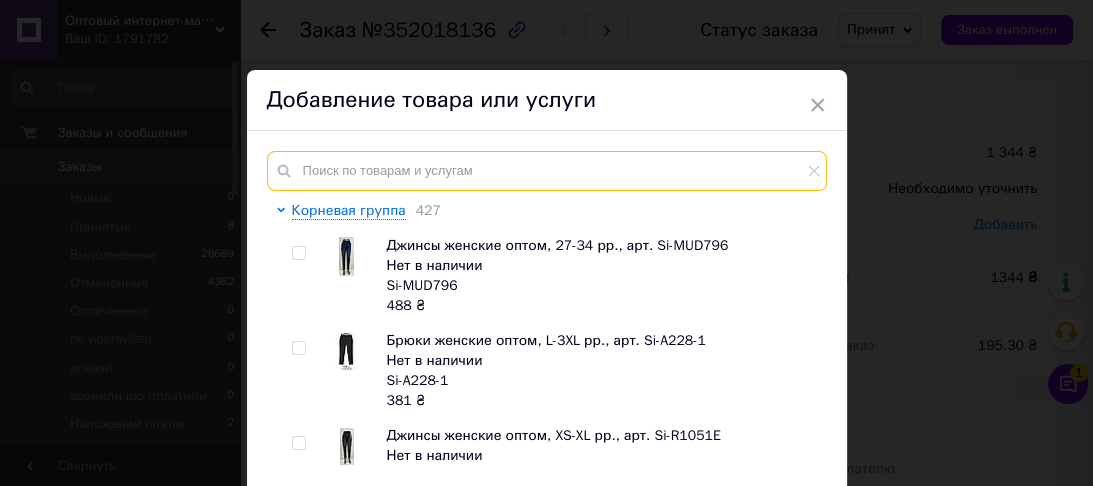 click at bounding box center (547, 171) 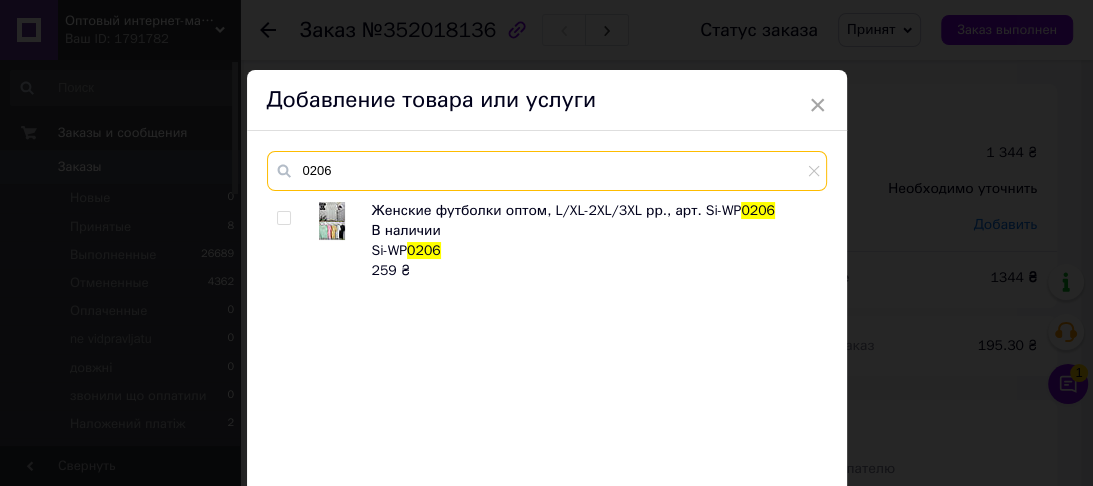 type on "0206" 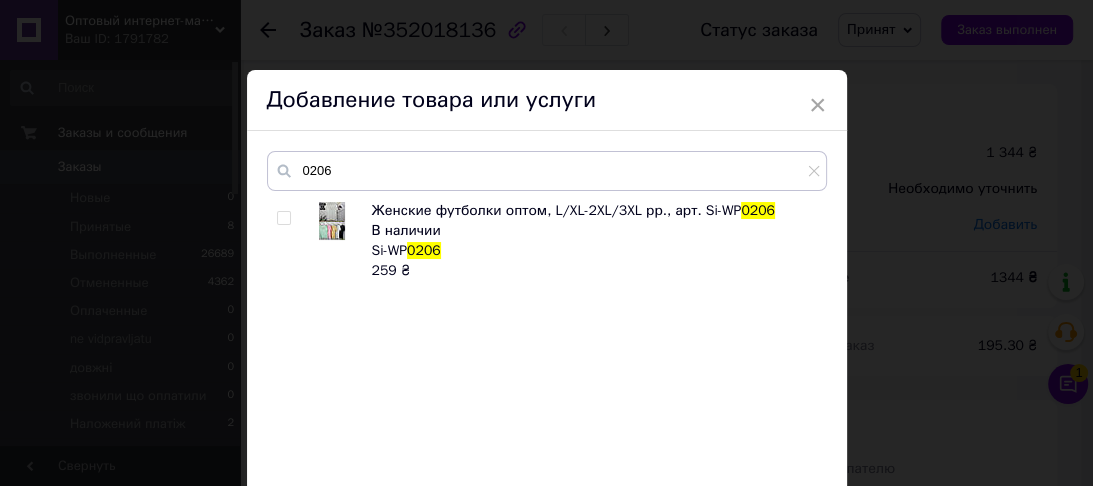 click at bounding box center (287, 241) 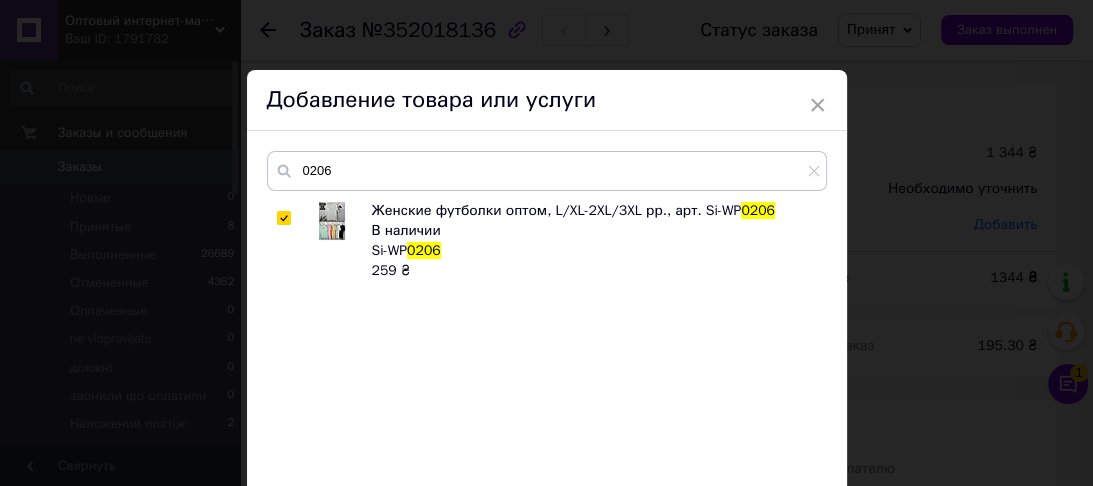 checkbox on "true" 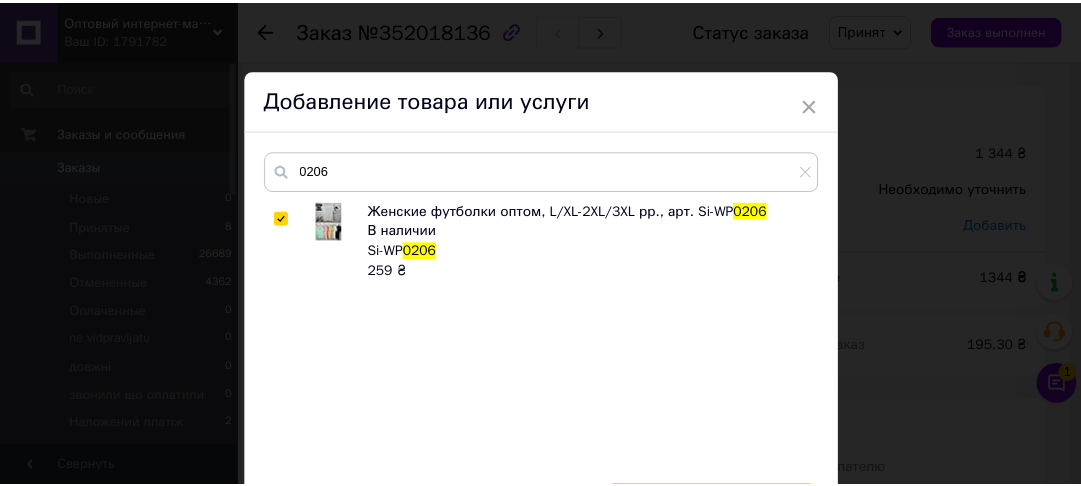 scroll, scrollTop: 129, scrollLeft: 0, axis: vertical 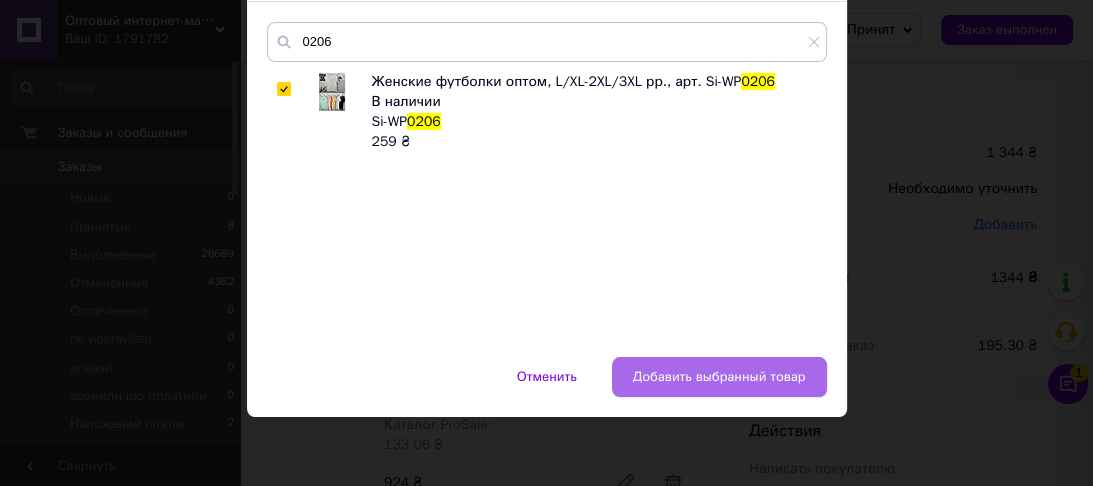 click on "Добавить выбранный товар" at bounding box center (719, 377) 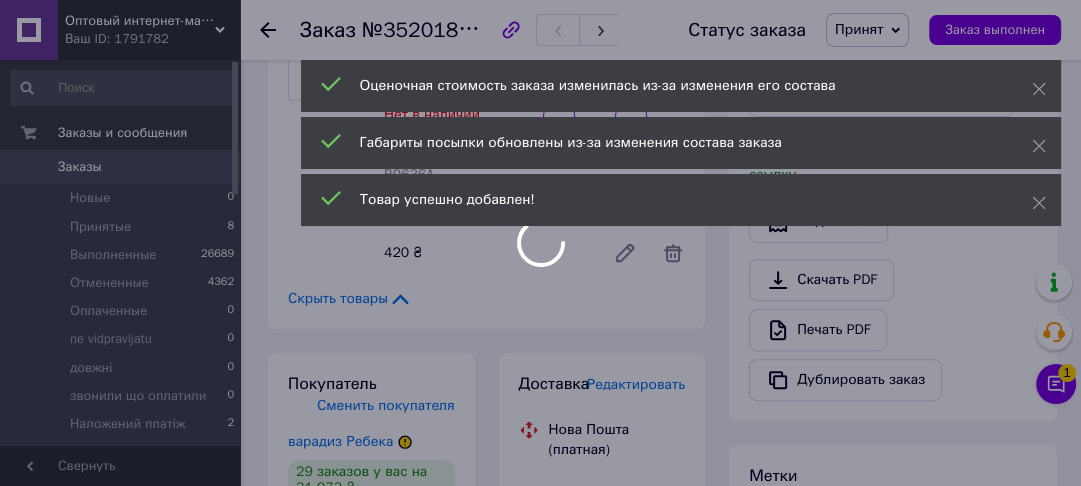 scroll, scrollTop: 480, scrollLeft: 0, axis: vertical 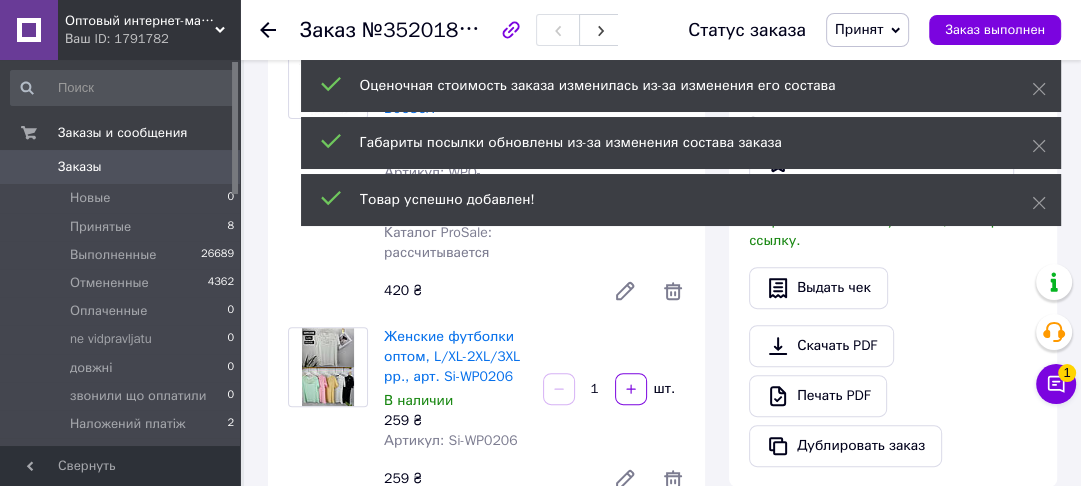 drag, startPoint x: 600, startPoint y: 365, endPoint x: 567, endPoint y: 362, distance: 33.13608 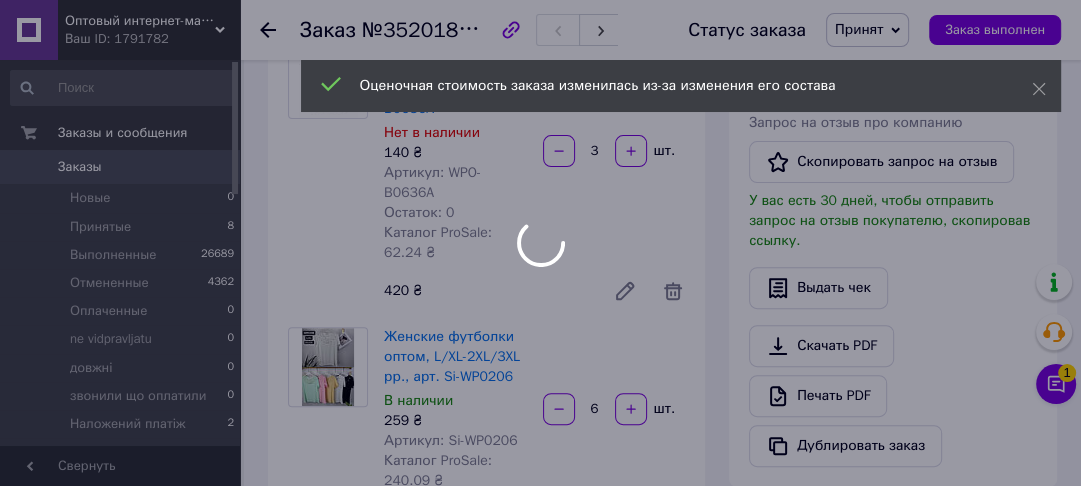 scroll, scrollTop: 602, scrollLeft: 0, axis: vertical 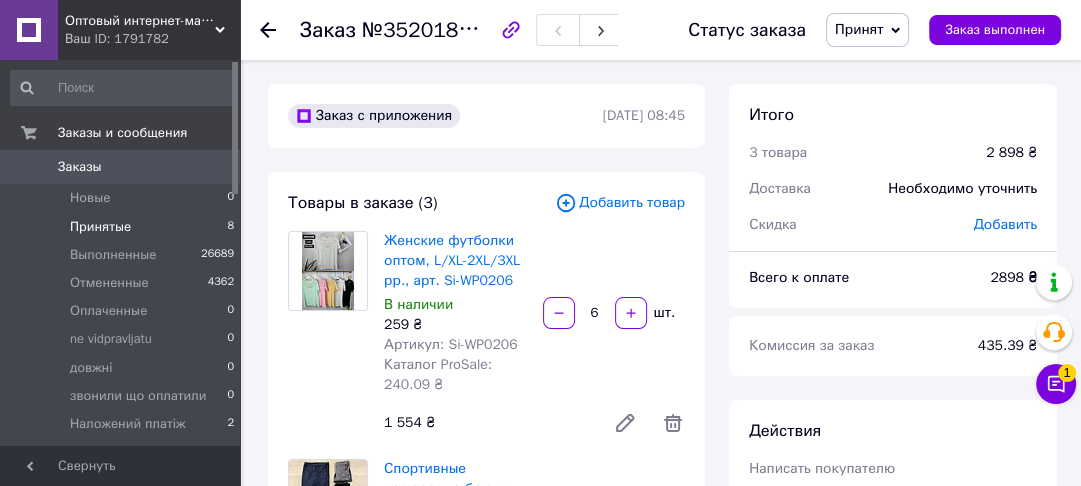 click on "Принятые" at bounding box center [100, 227] 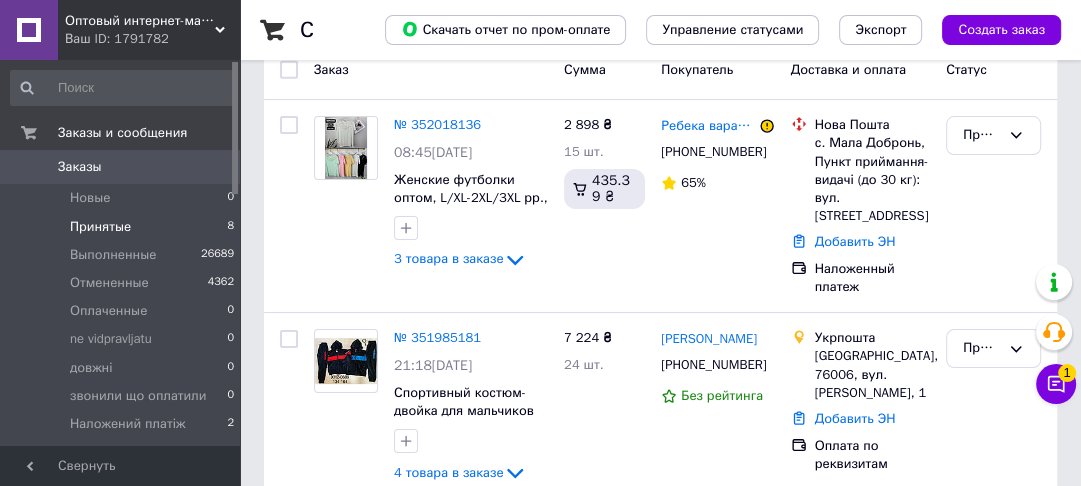 scroll, scrollTop: 160, scrollLeft: 0, axis: vertical 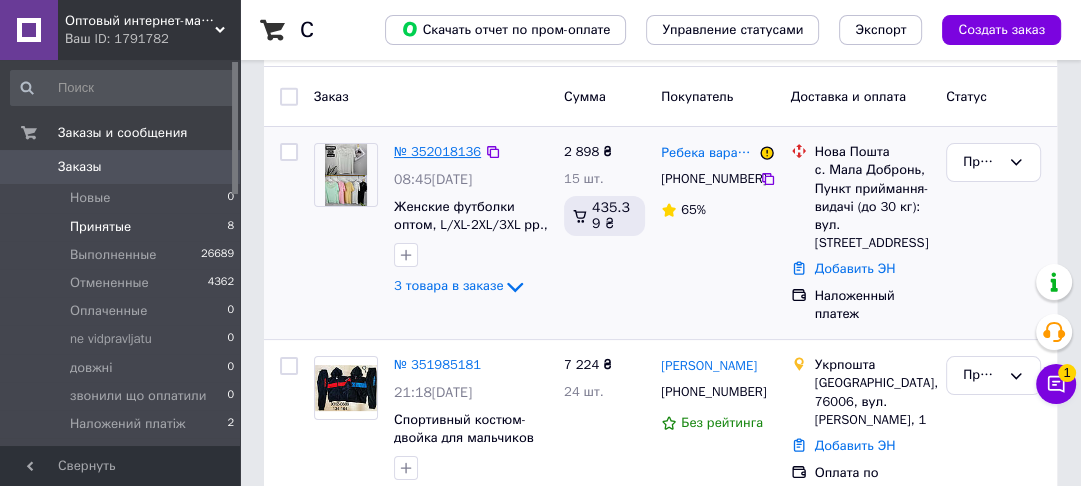click on "№ 352018136" at bounding box center [437, 151] 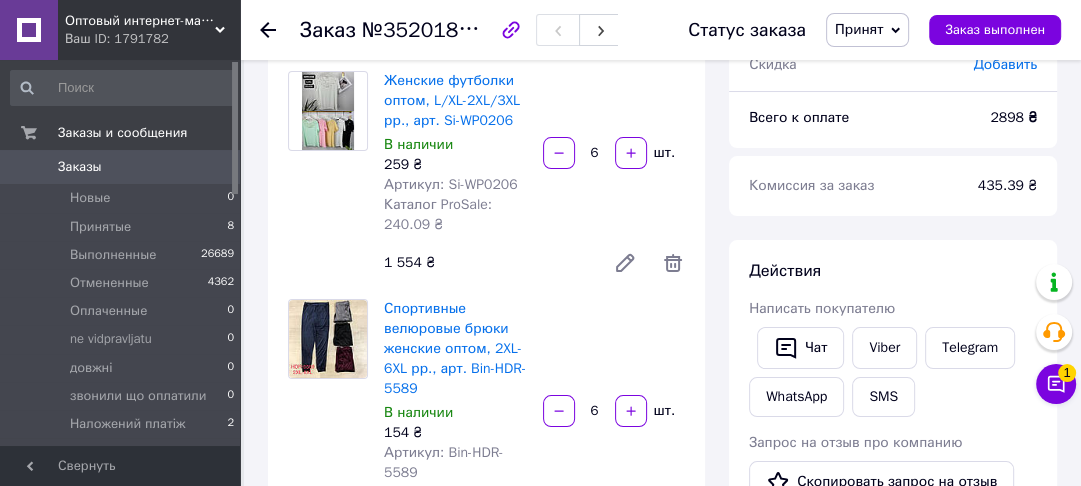 scroll, scrollTop: 602, scrollLeft: 0, axis: vertical 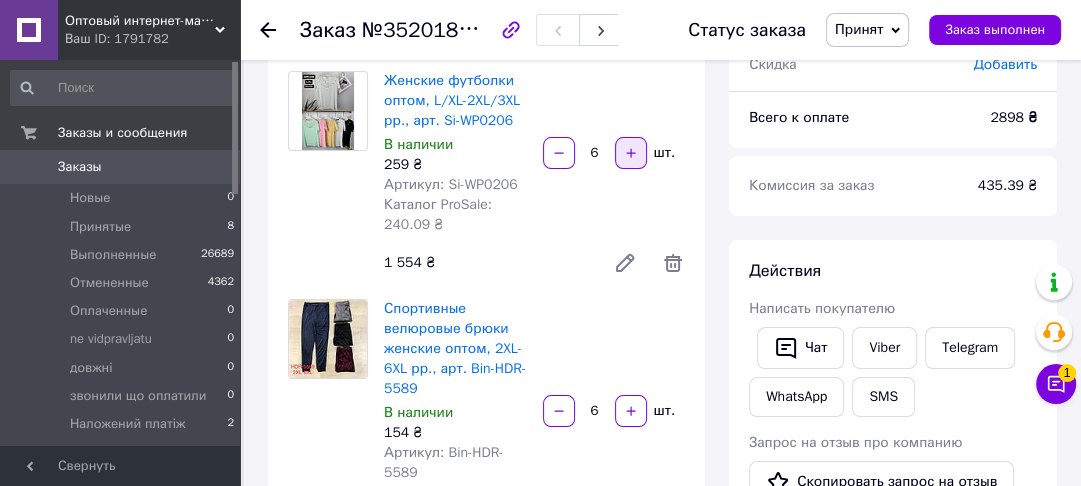 click 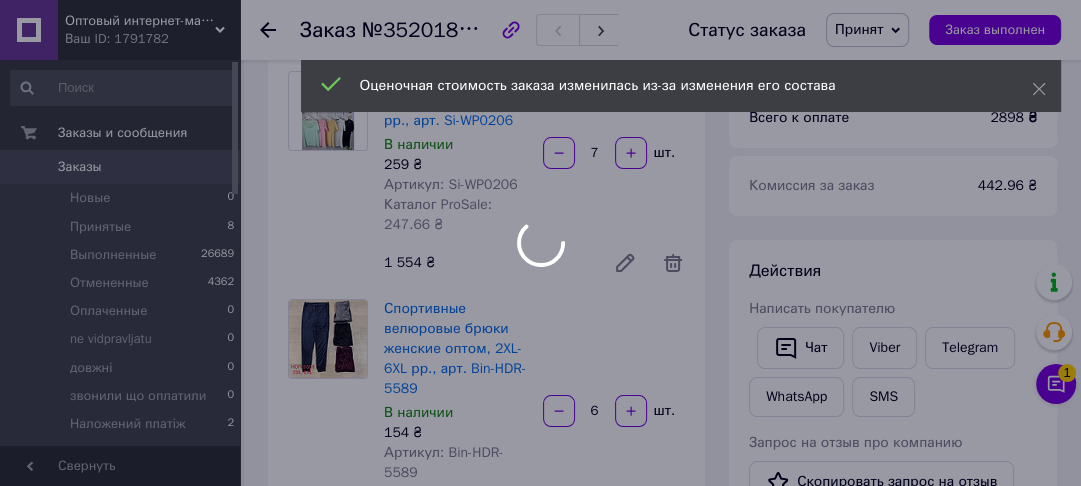 click at bounding box center [540, 243] 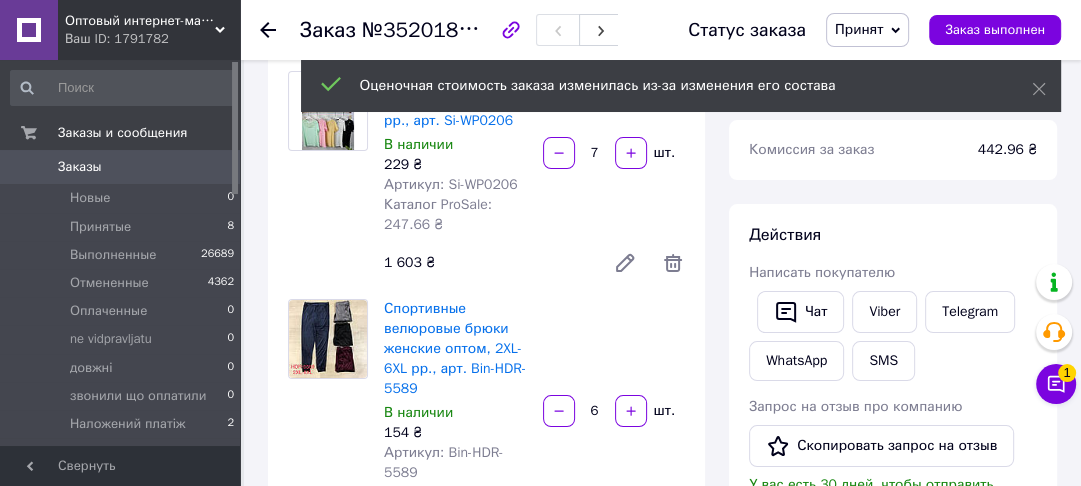 scroll, scrollTop: 739, scrollLeft: 0, axis: vertical 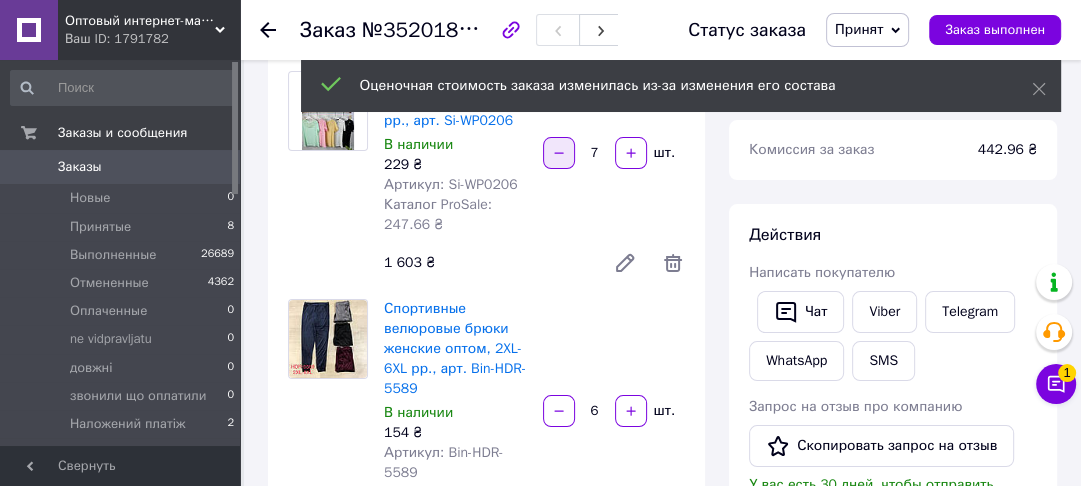 click 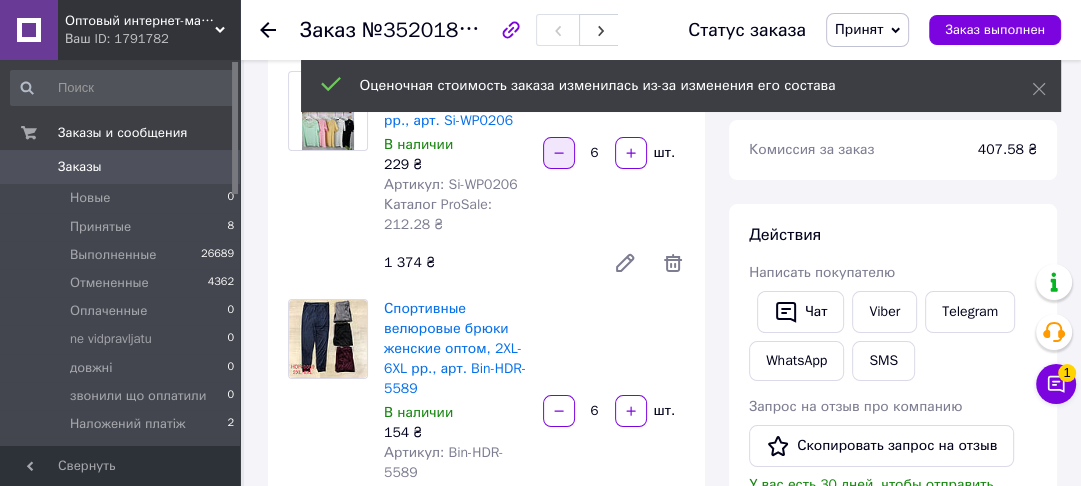 scroll, scrollTop: 876, scrollLeft: 0, axis: vertical 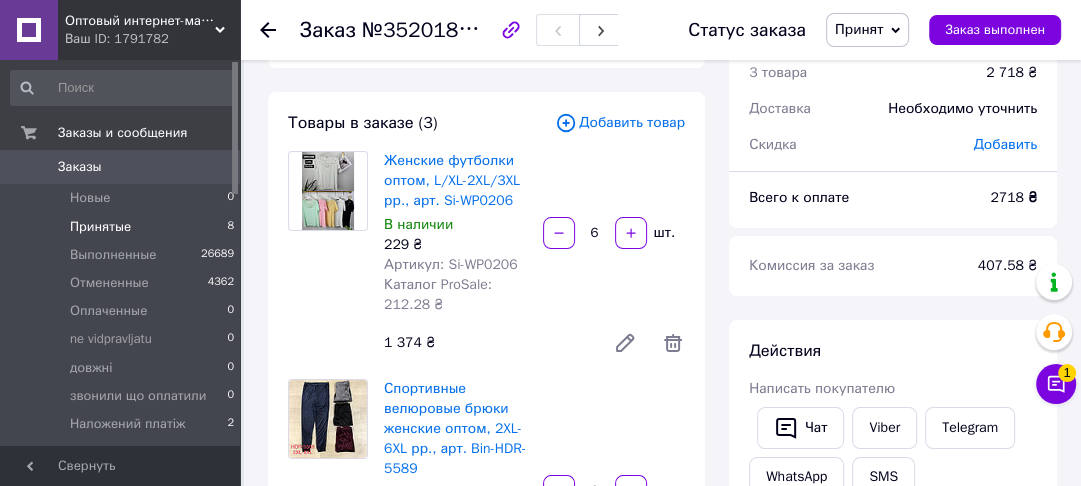 click on "Принятые 8" at bounding box center [123, 227] 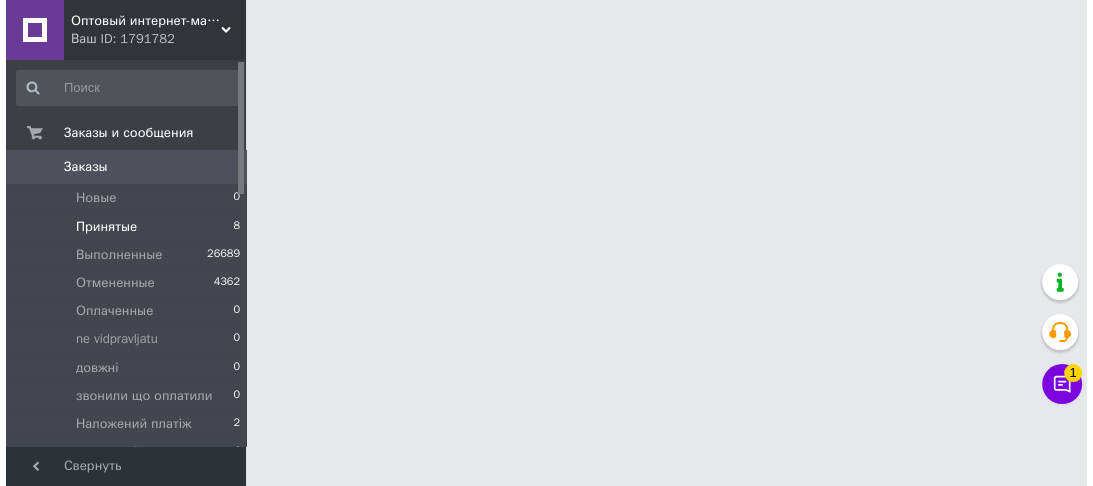 scroll, scrollTop: 0, scrollLeft: 0, axis: both 